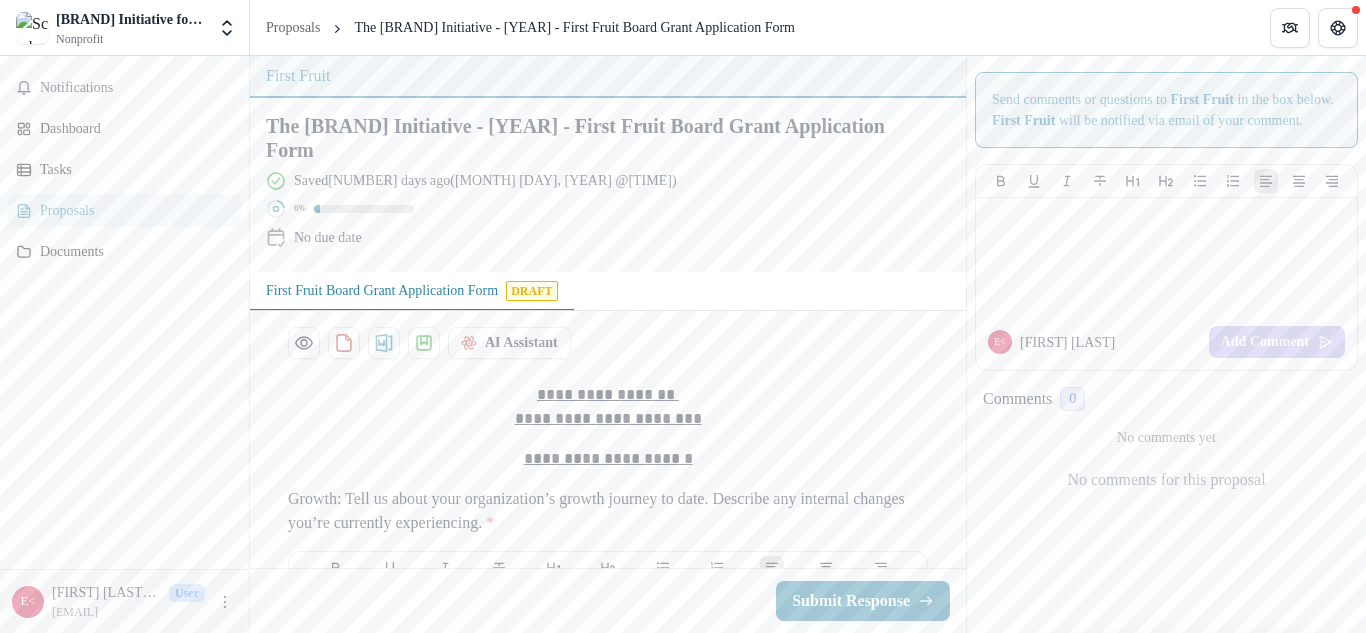 scroll, scrollTop: 0, scrollLeft: 0, axis: both 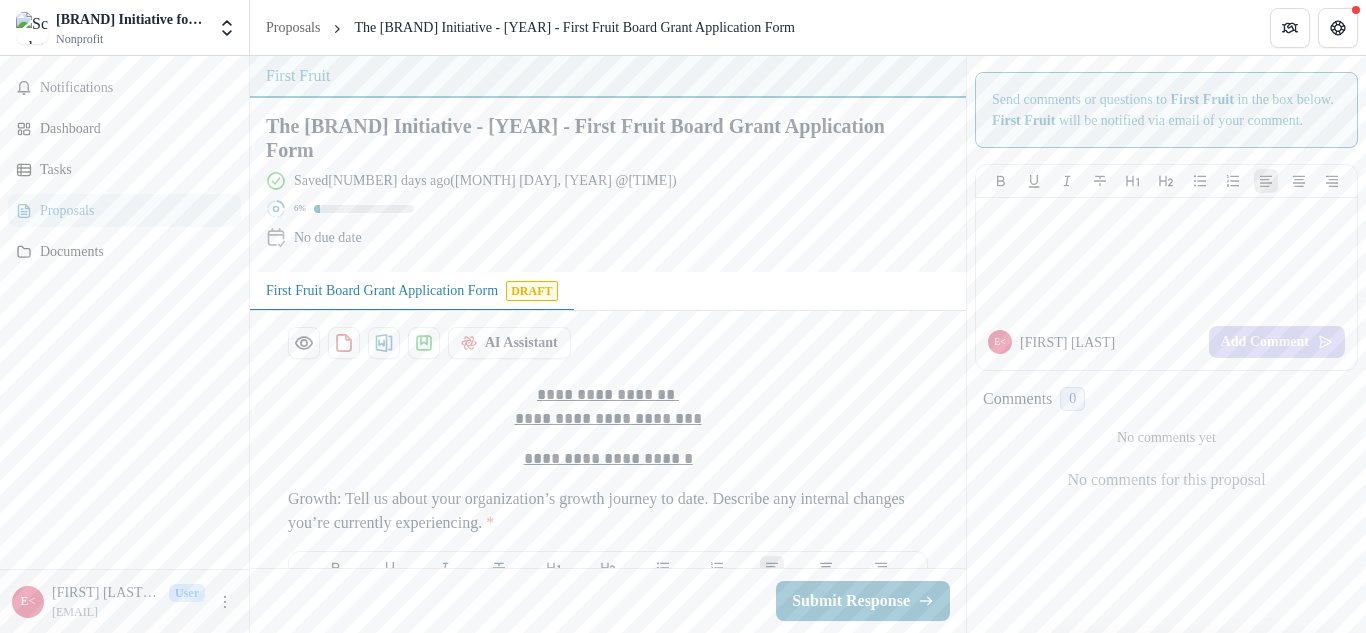click on "**********" at bounding box center [608, 2793] 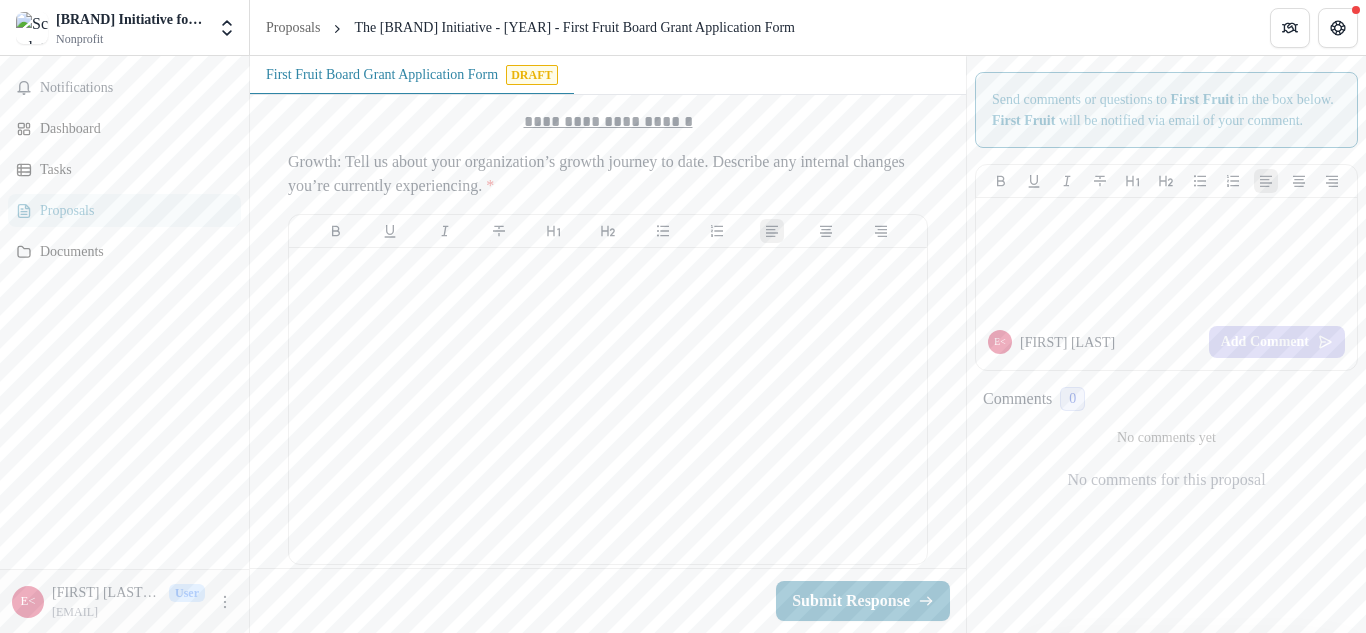 scroll, scrollTop: 336, scrollLeft: 0, axis: vertical 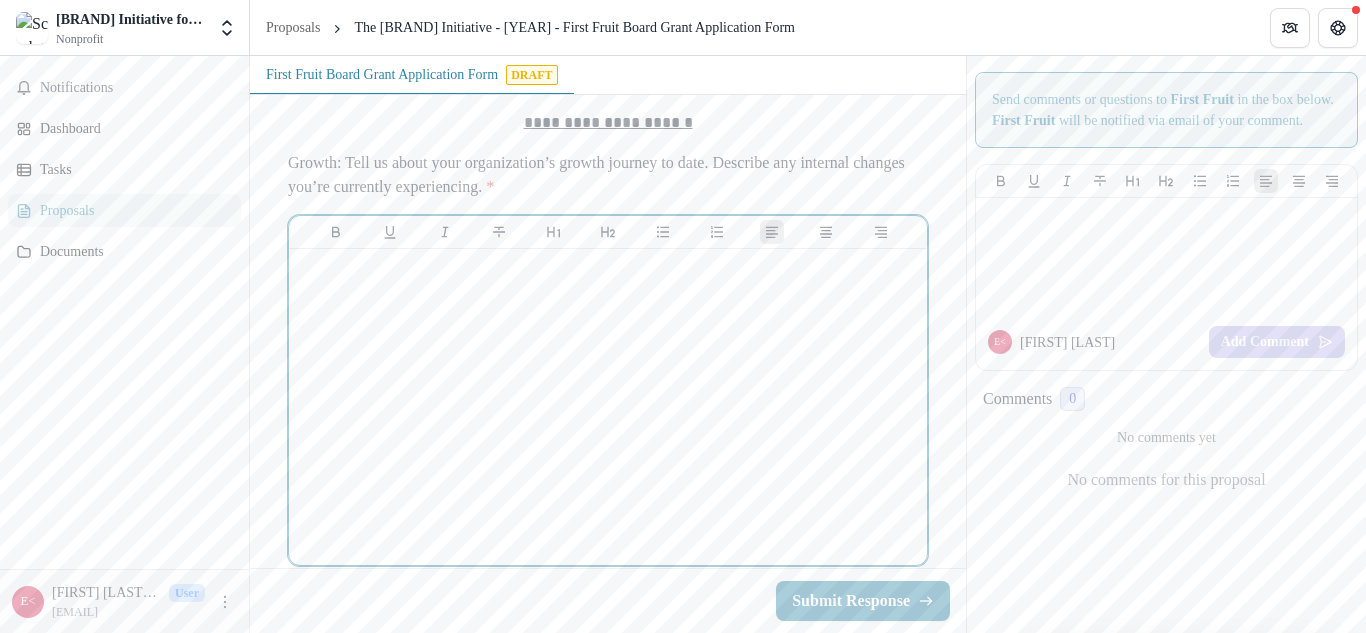click at bounding box center [608, 407] 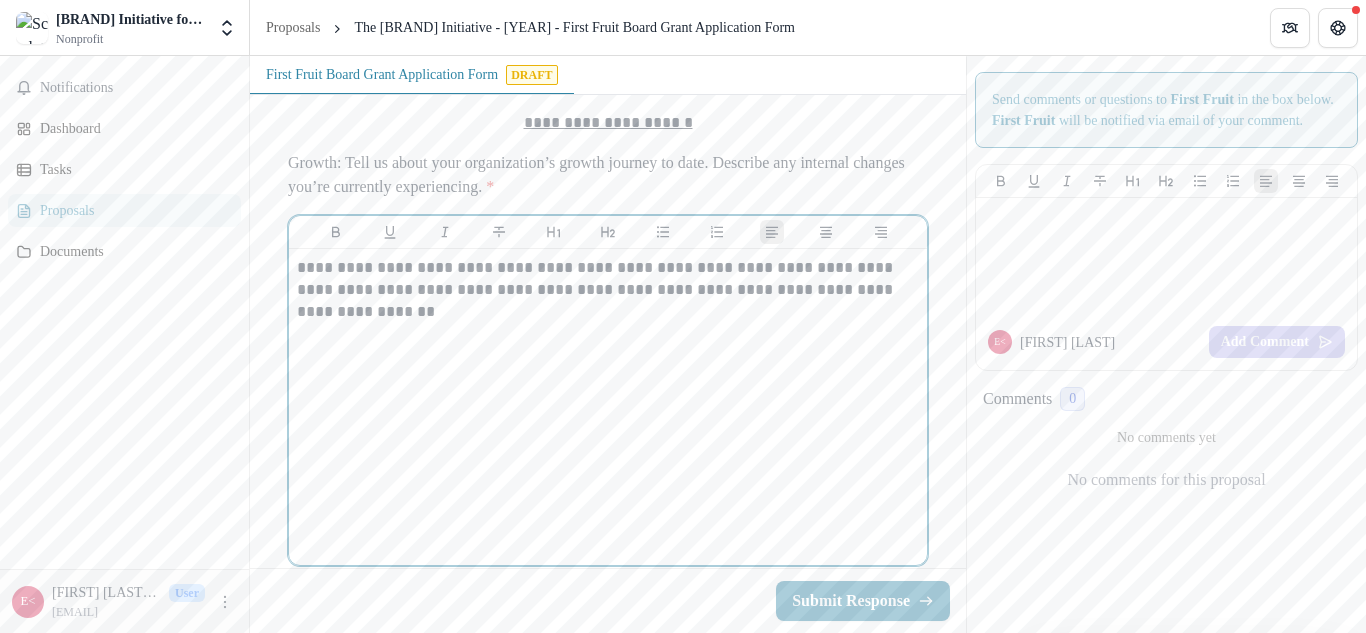 click on "**********" at bounding box center (608, 290) 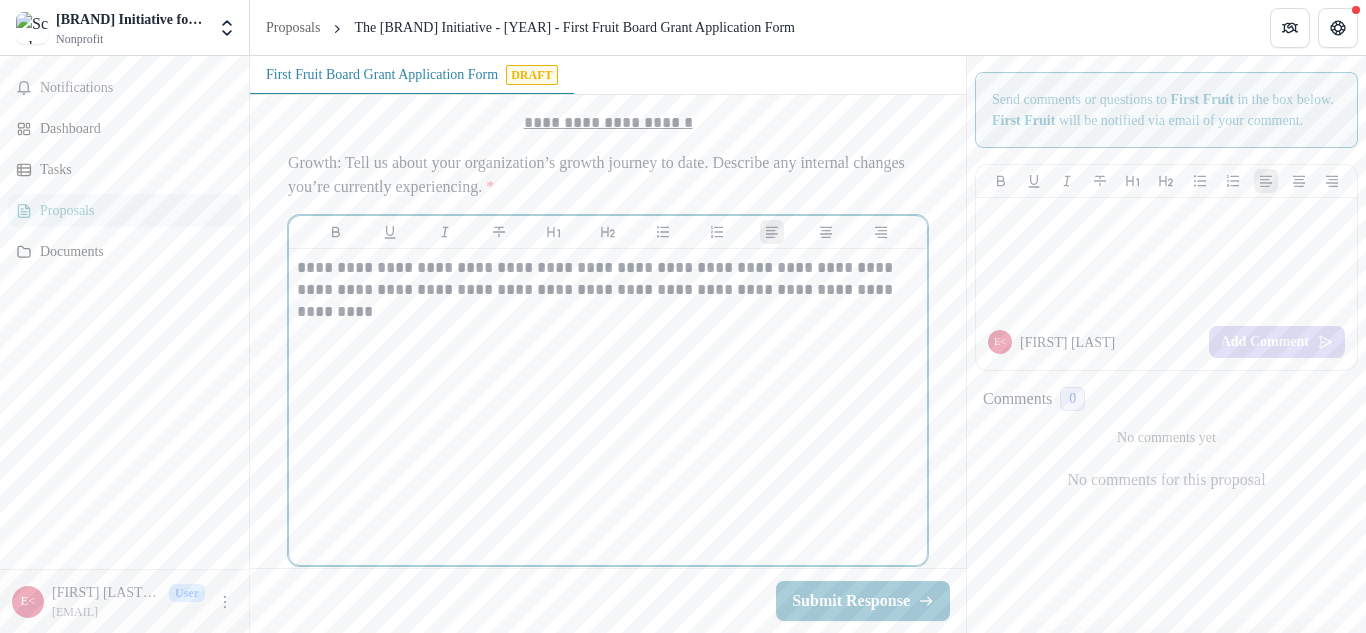 click on "**********" at bounding box center [608, 279] 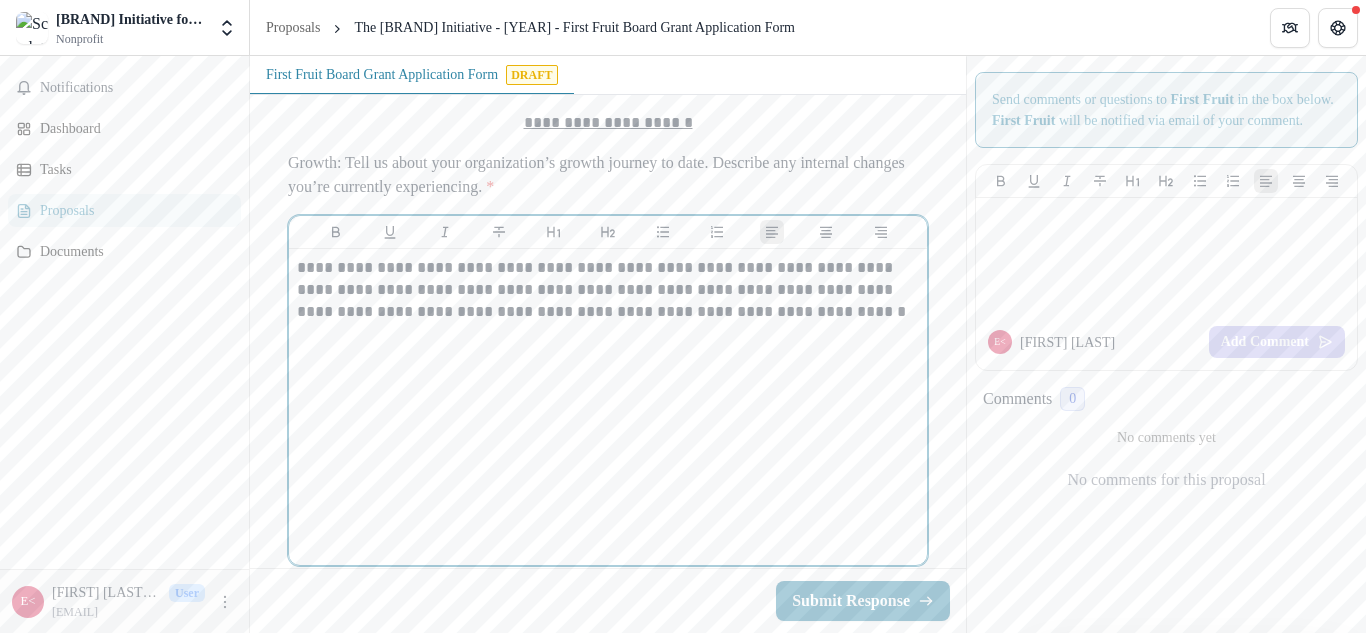 click on "**********" at bounding box center [608, 290] 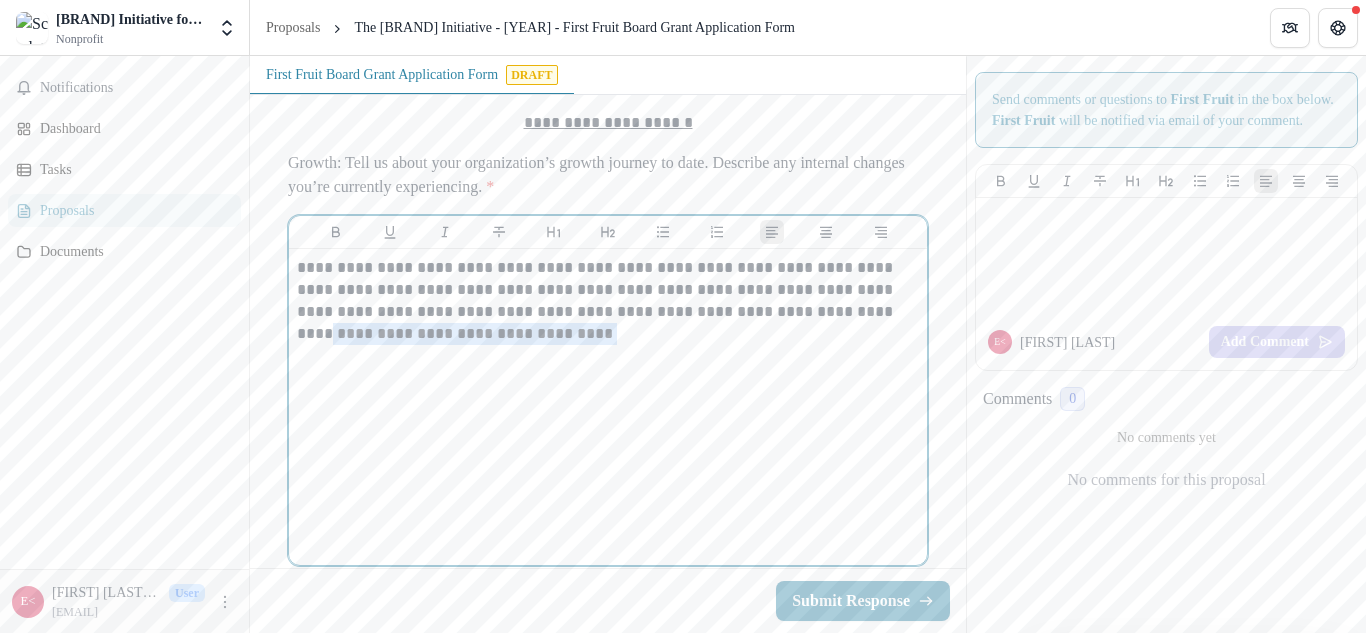 drag, startPoint x: 524, startPoint y: 398, endPoint x: 814, endPoint y: 376, distance: 290.83328 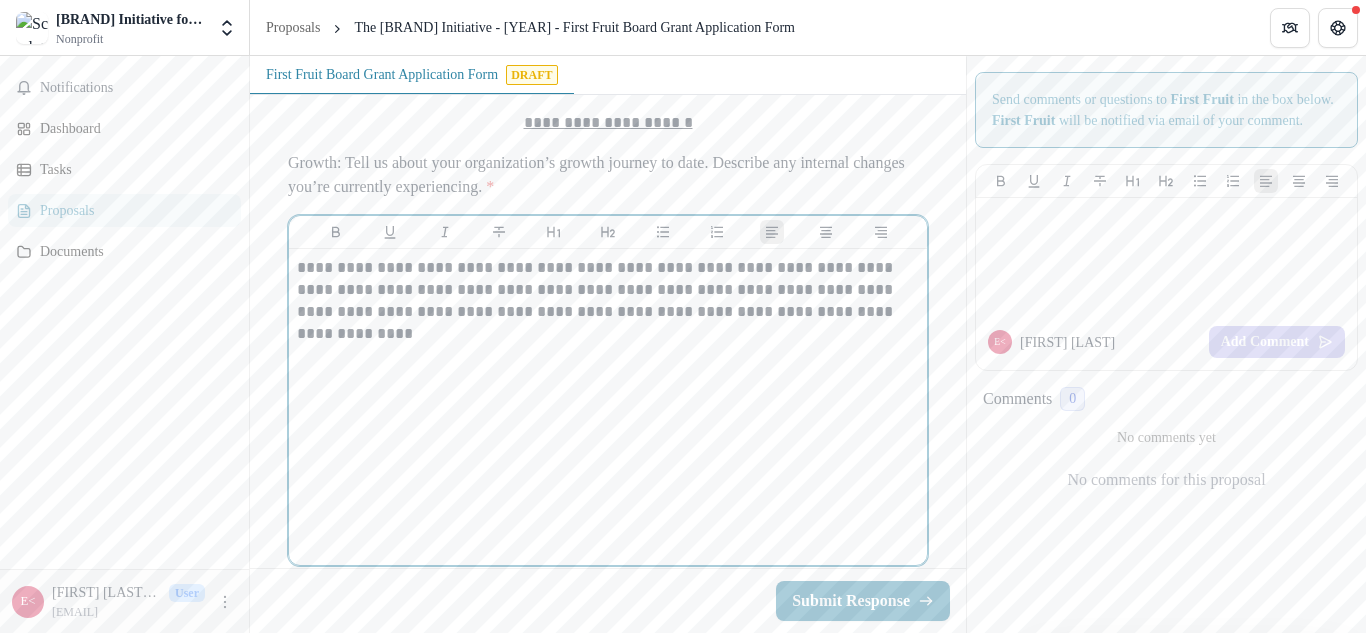 click on "**********" at bounding box center (608, 290) 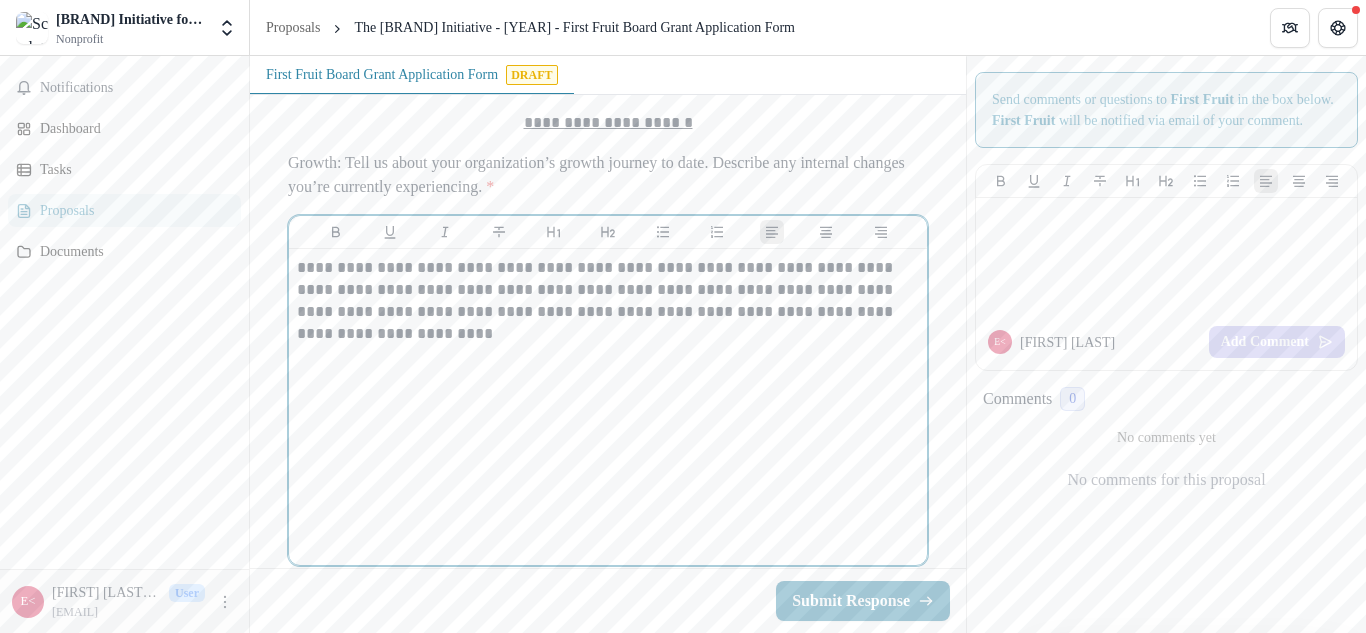 click on "**********" at bounding box center (608, 407) 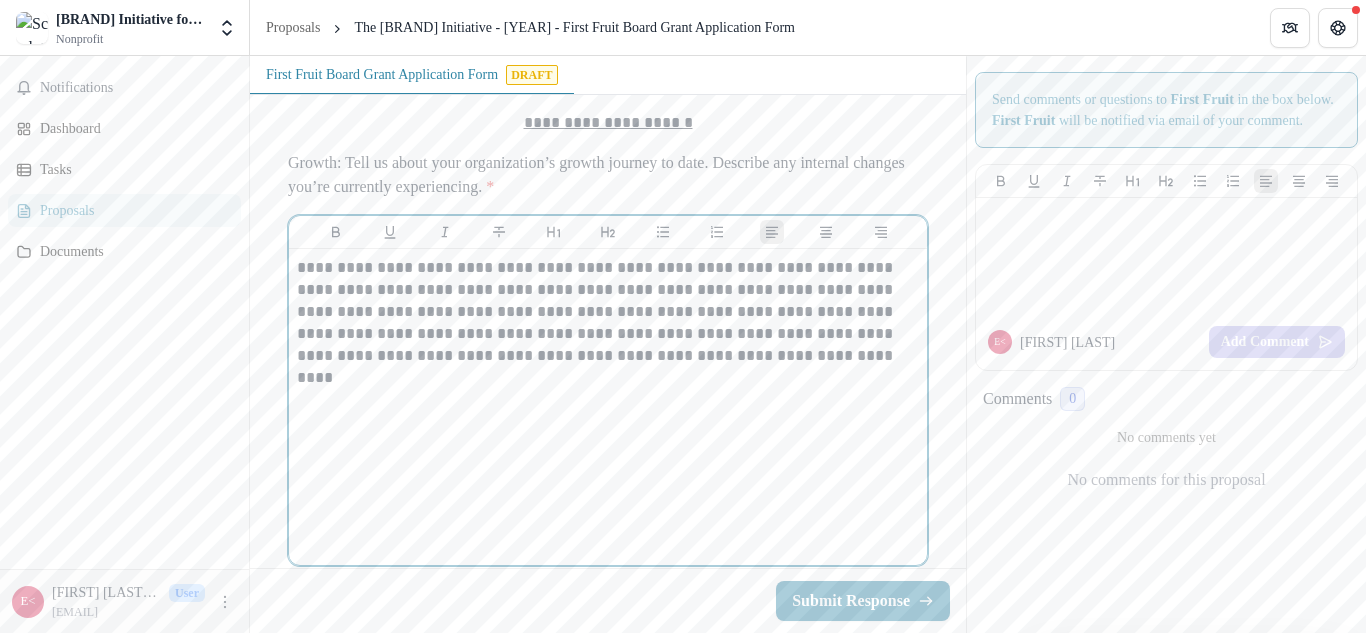click on "**********" at bounding box center (608, 312) 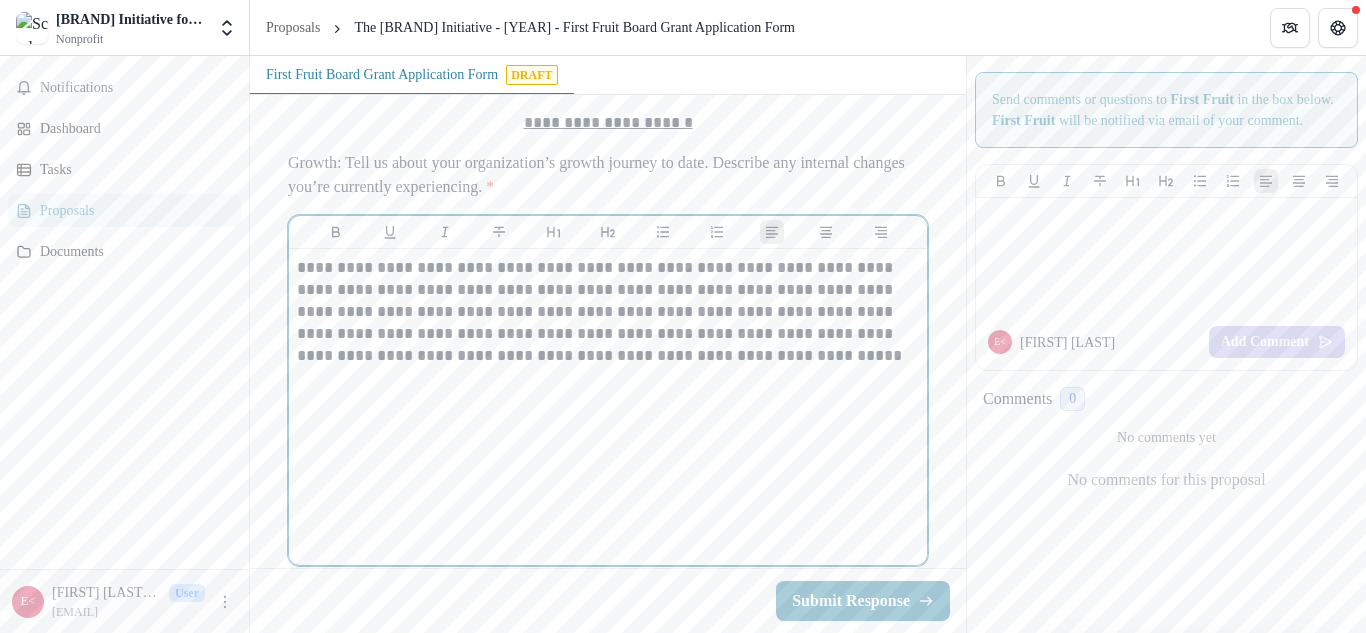 click on "**********" at bounding box center [608, 312] 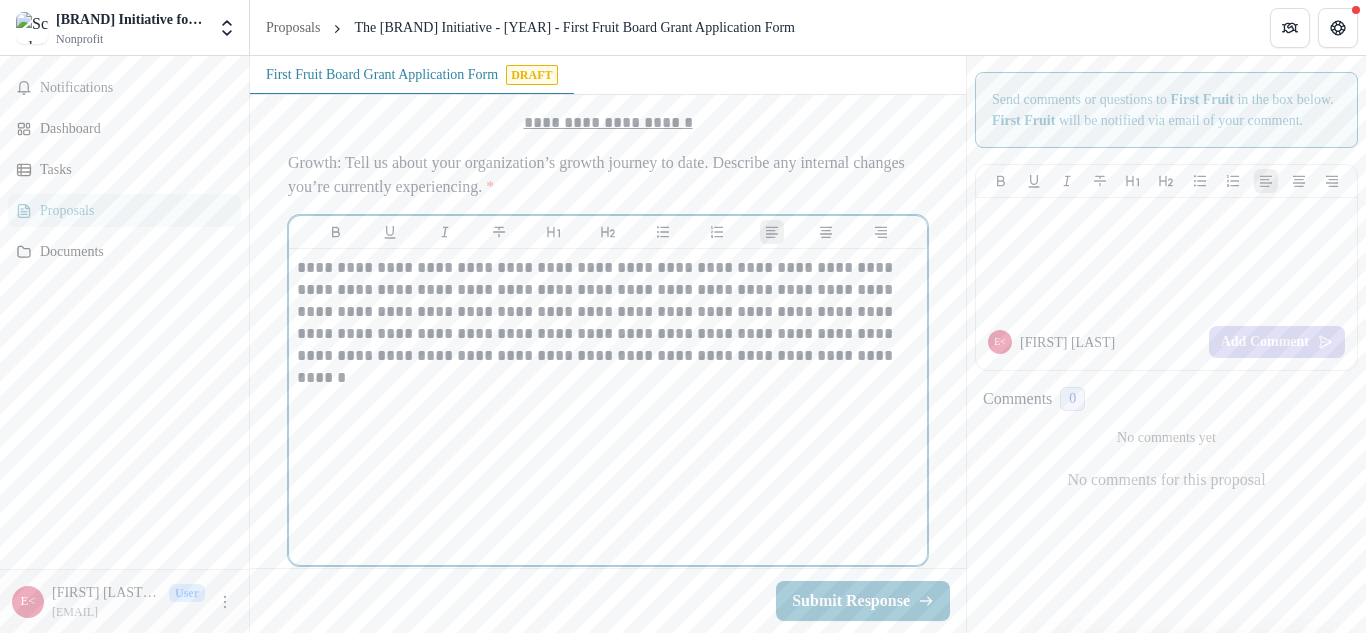 click on "**********" at bounding box center (608, 312) 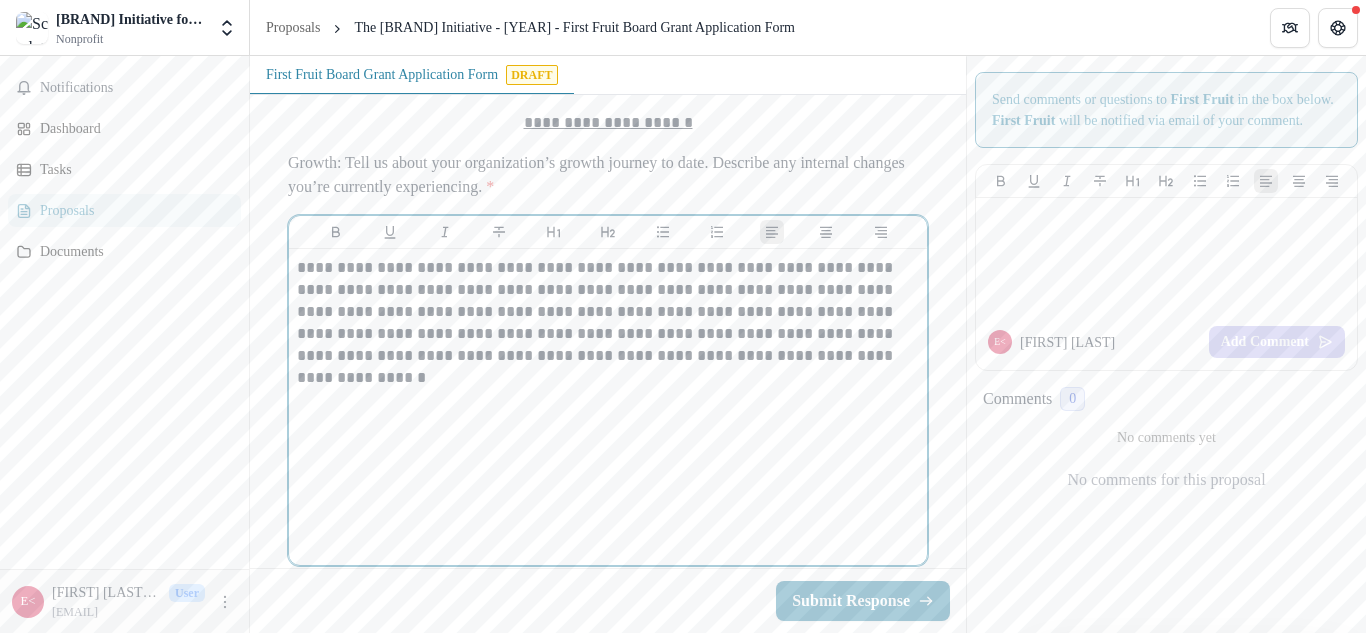 click on "**********" at bounding box center (608, 312) 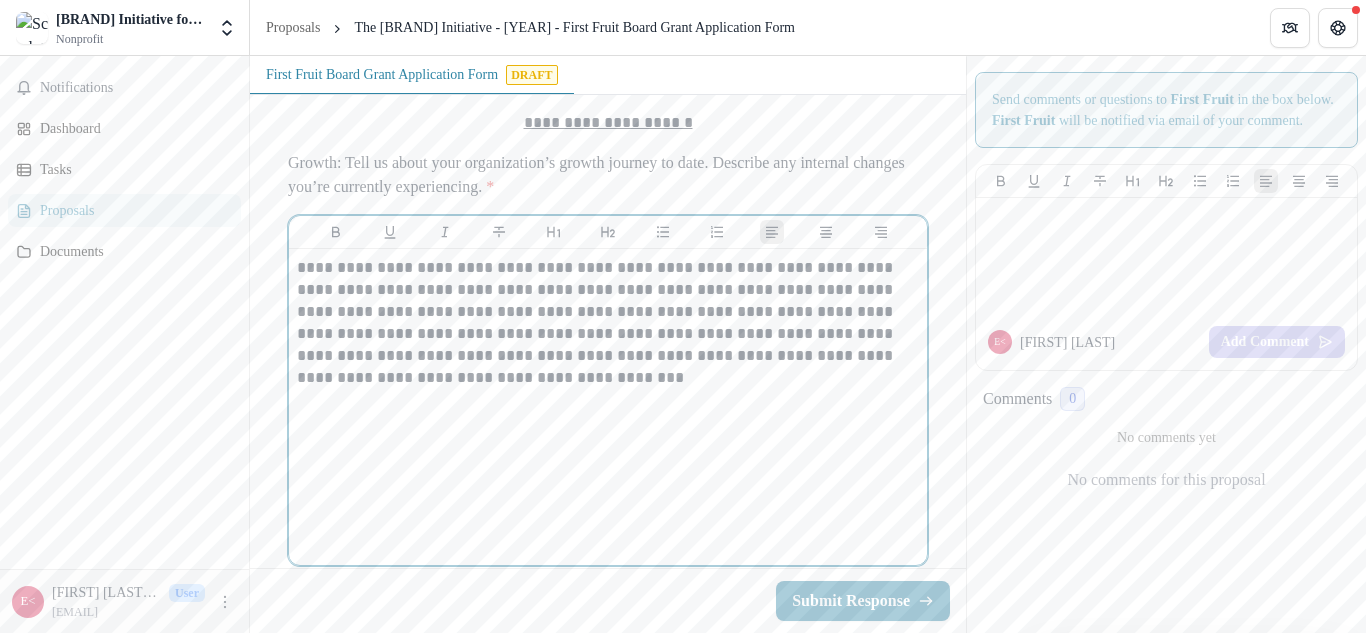 click on "**********" at bounding box center [608, 323] 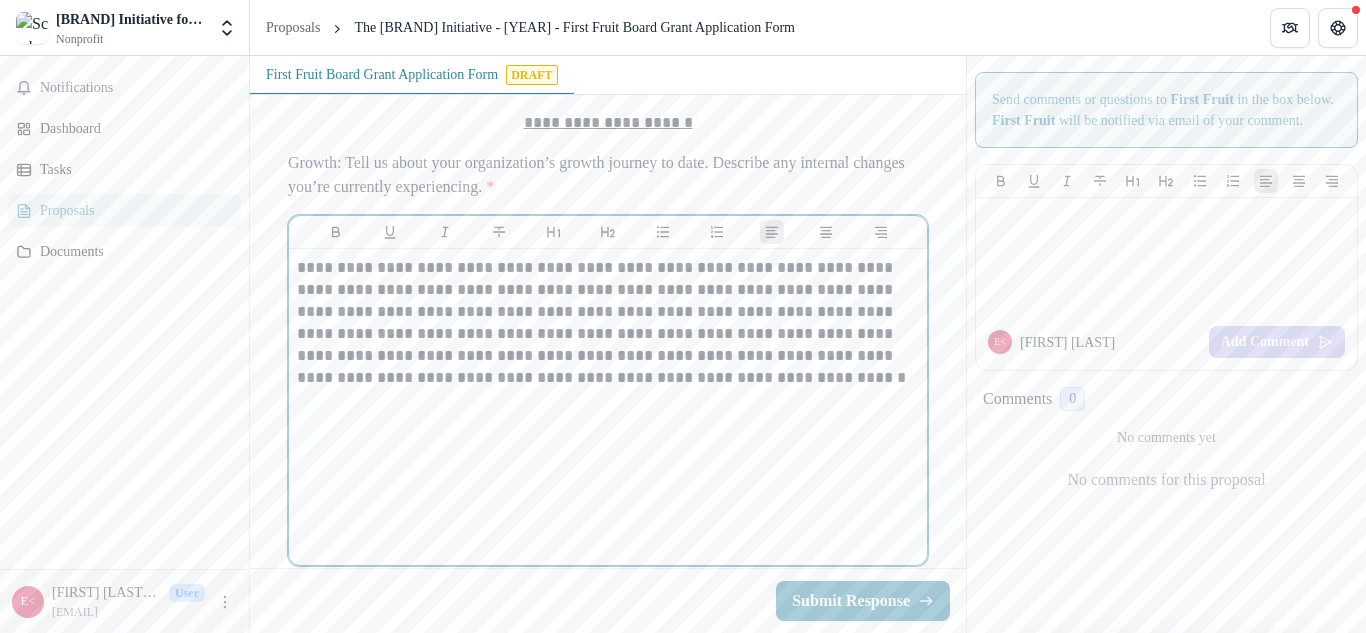 click on "**********" at bounding box center (608, 323) 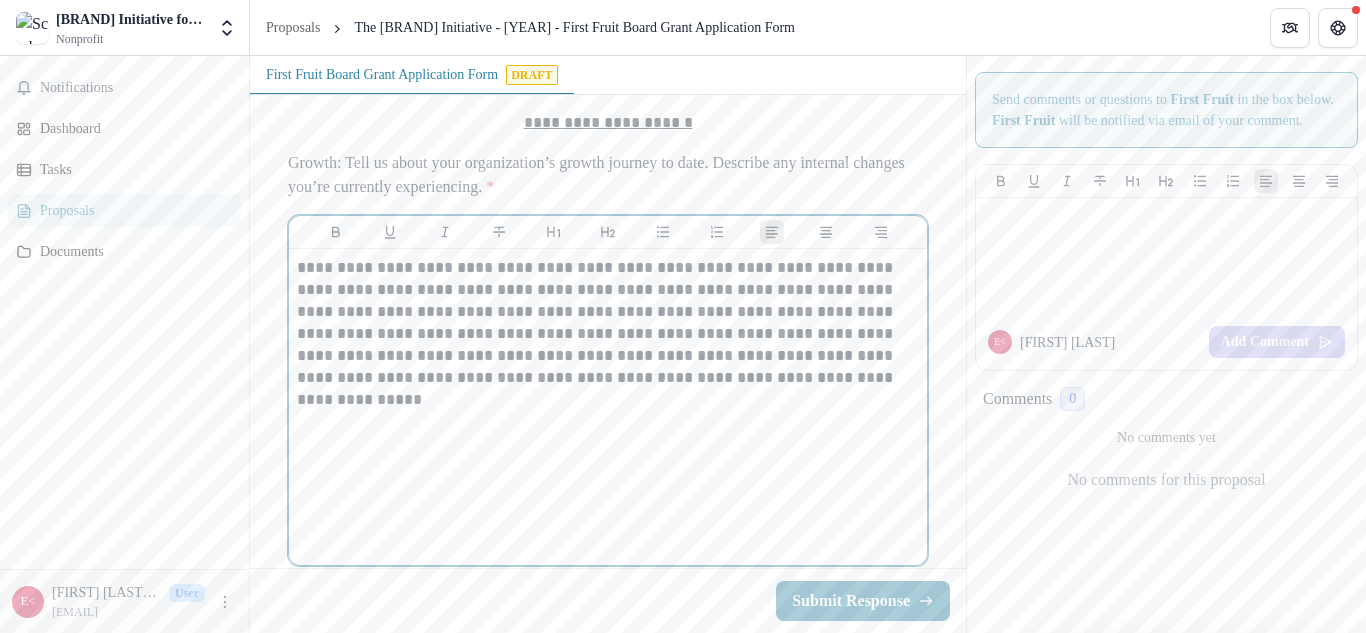 click on "**********" at bounding box center [608, 323] 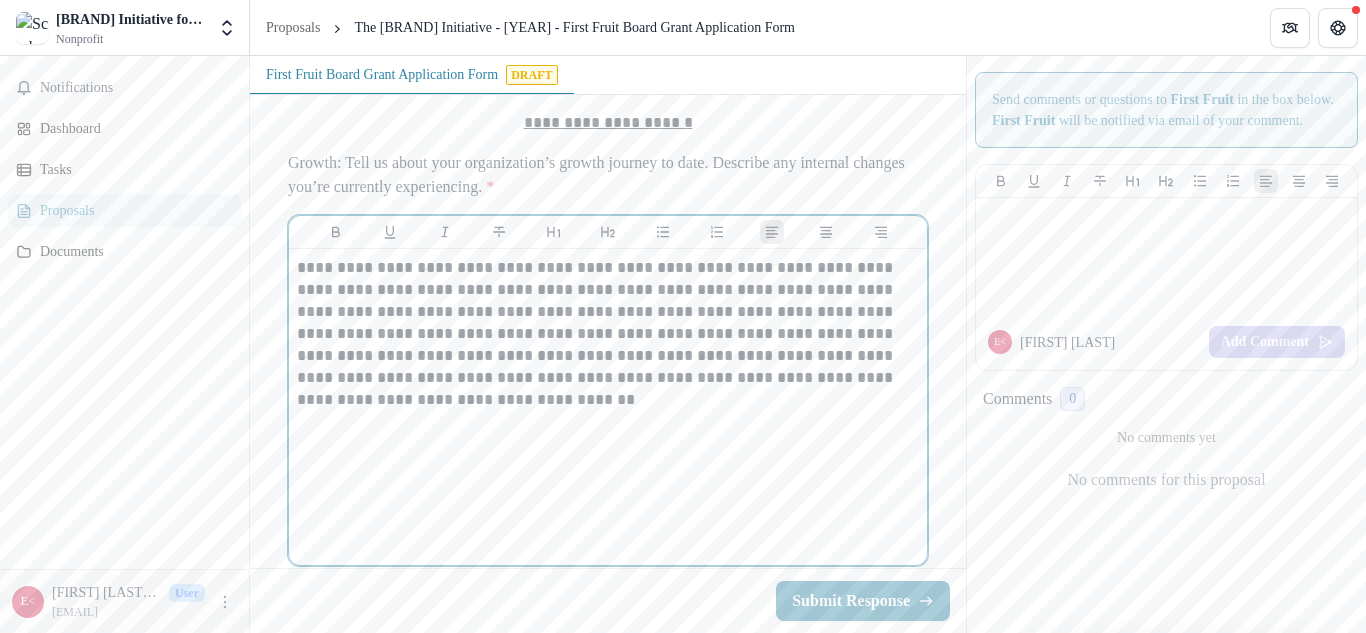 click on "**********" at bounding box center [608, 334] 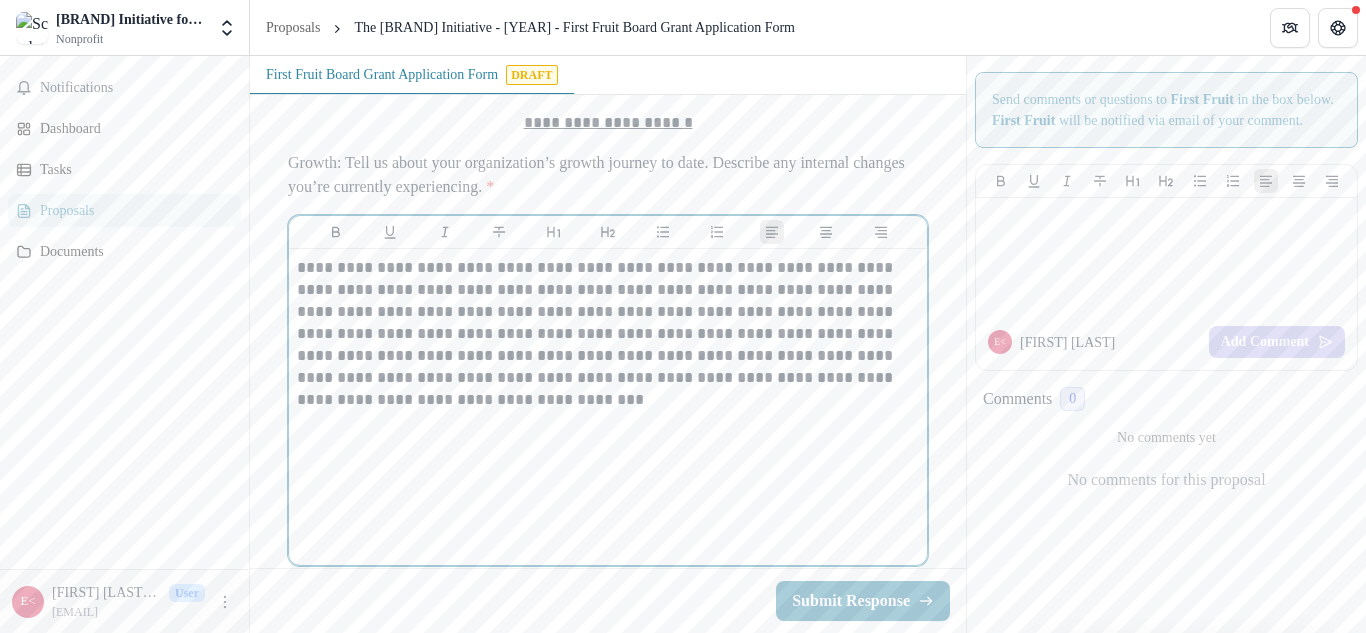 click on "**********" at bounding box center (608, 334) 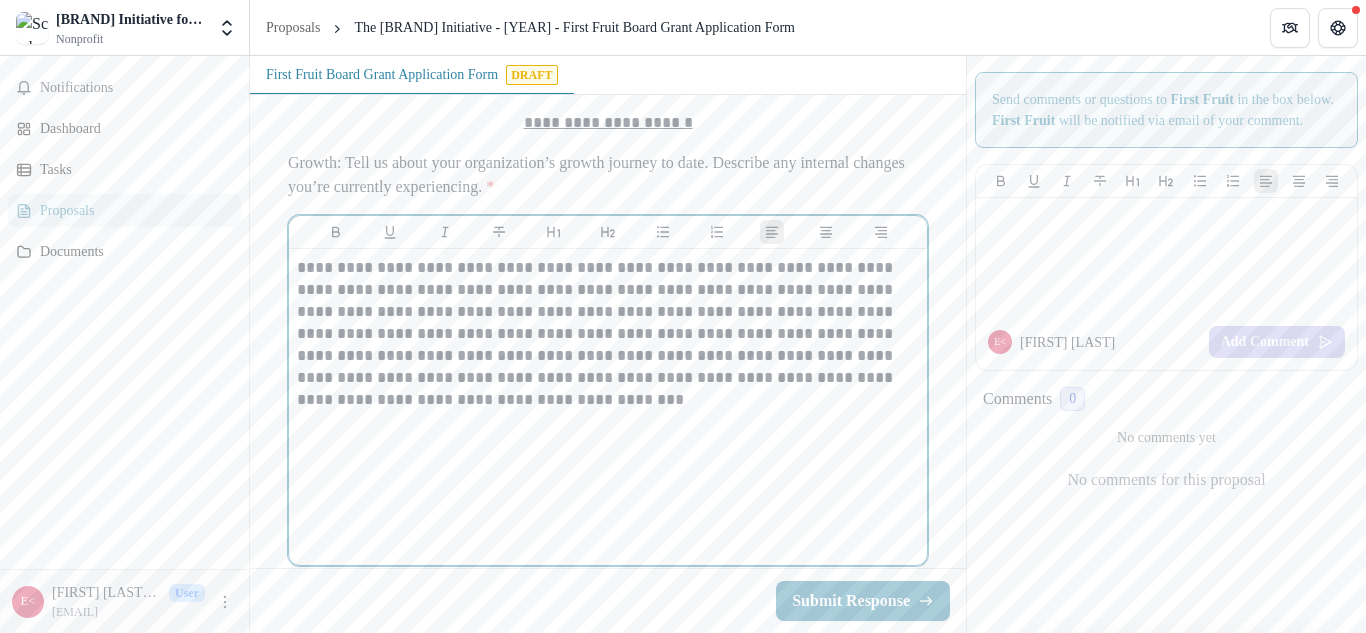 click on "**********" at bounding box center [608, 334] 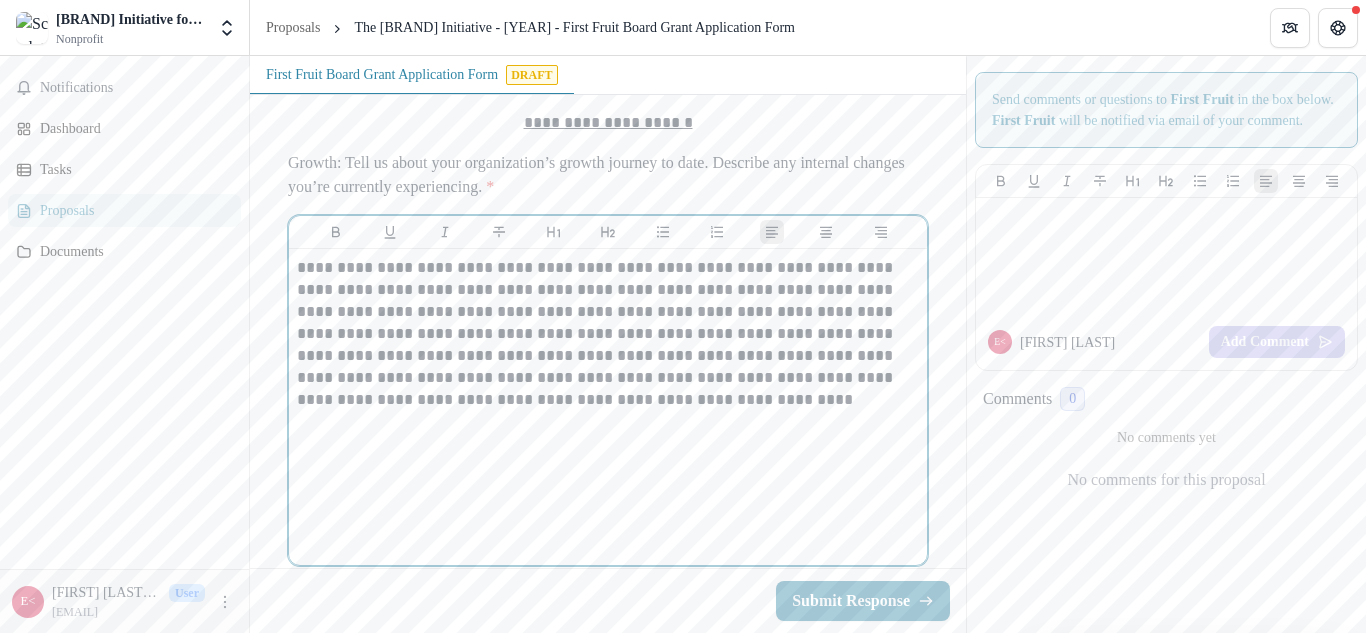 click on "**********" at bounding box center [608, 334] 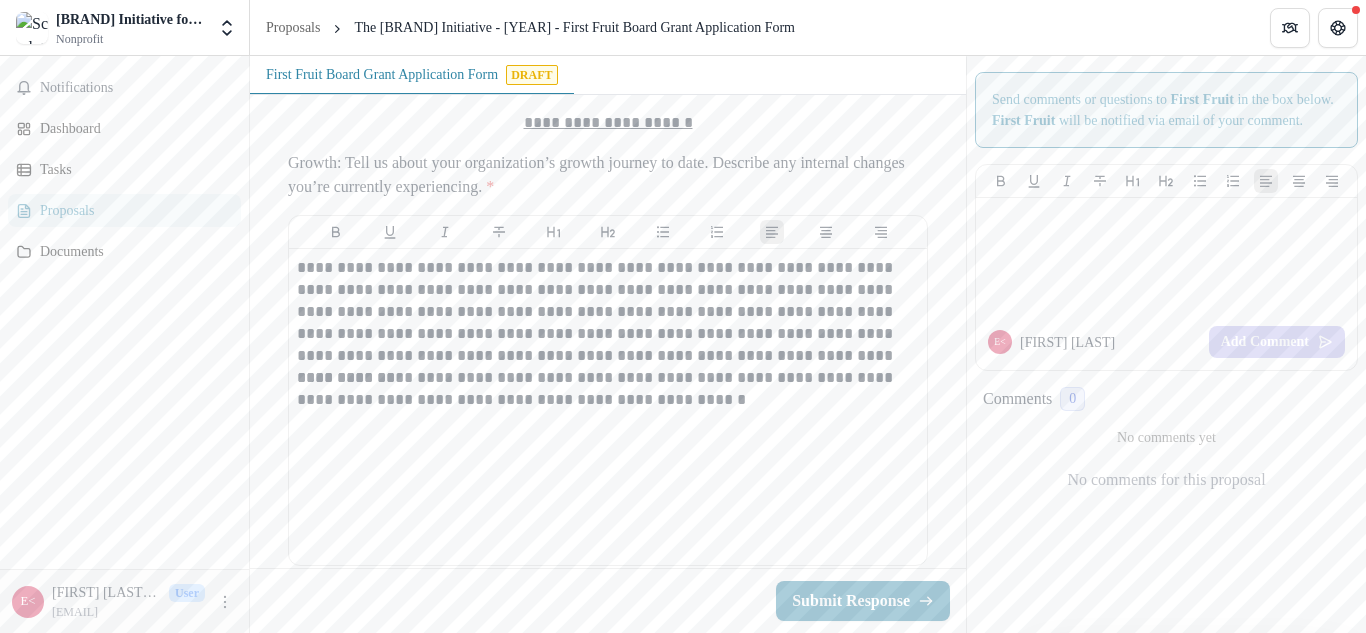 scroll, scrollTop: 746, scrollLeft: 0, axis: vertical 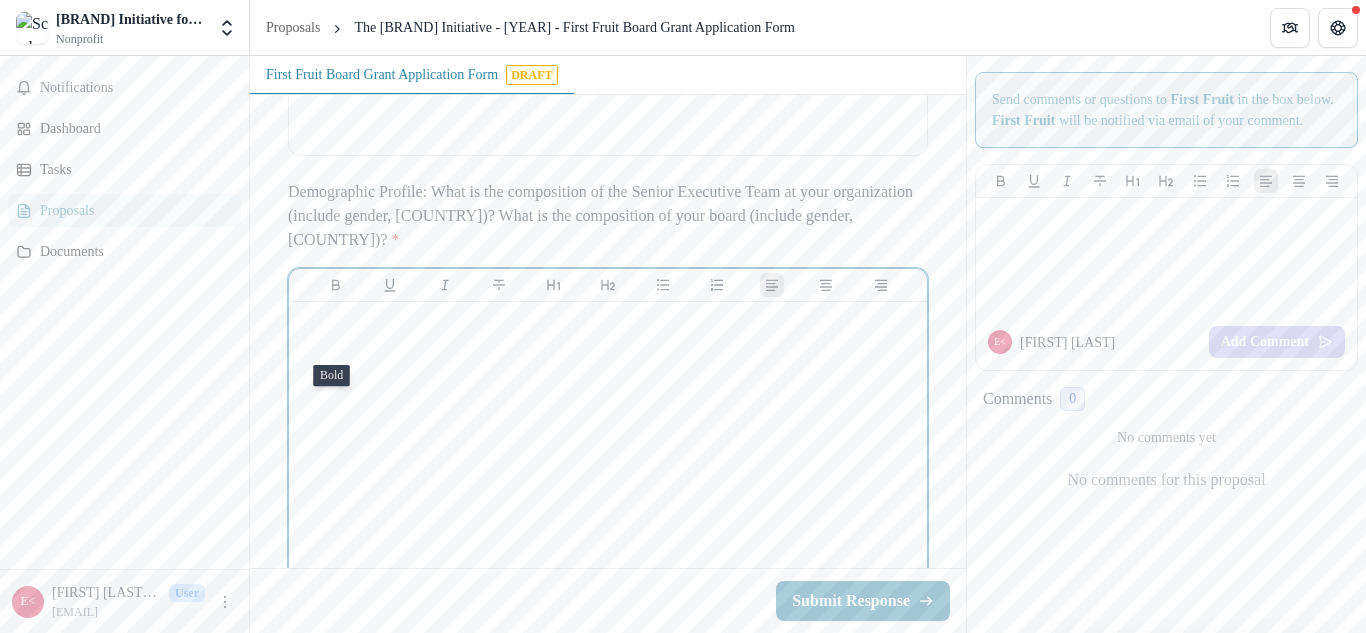 type 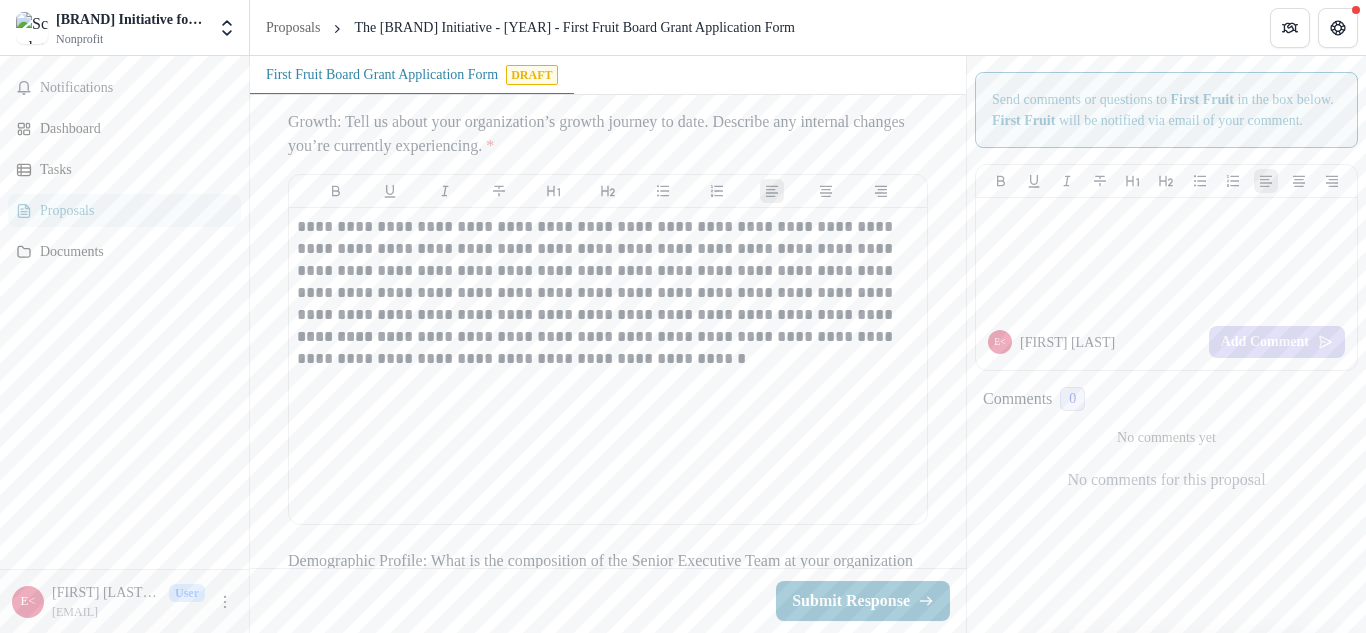 scroll, scrollTop: 374, scrollLeft: 0, axis: vertical 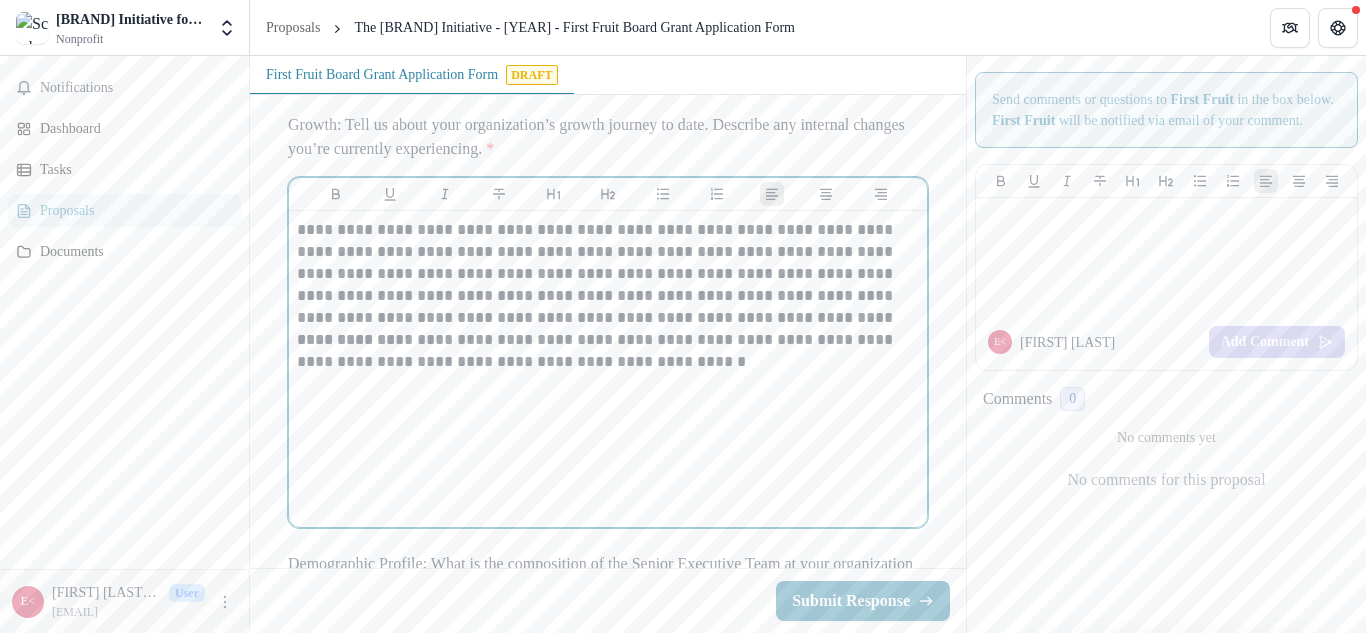 click on "**********" at bounding box center (608, 351) 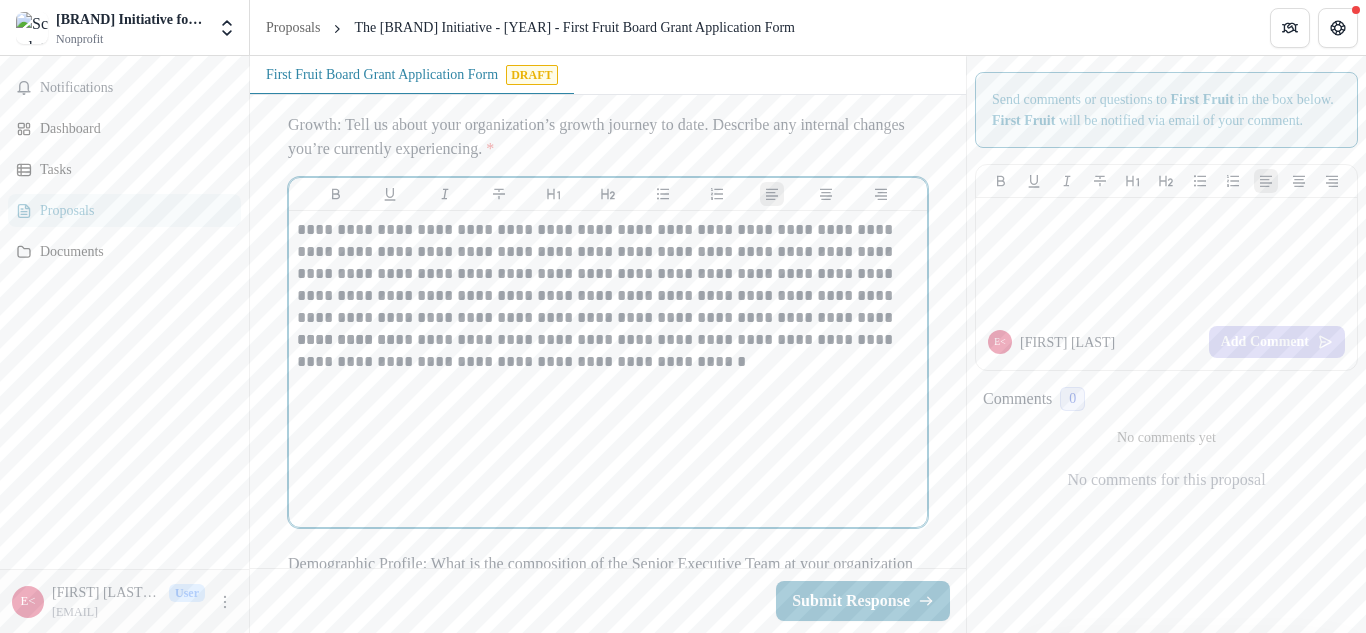 click on "**********" at bounding box center [608, 351] 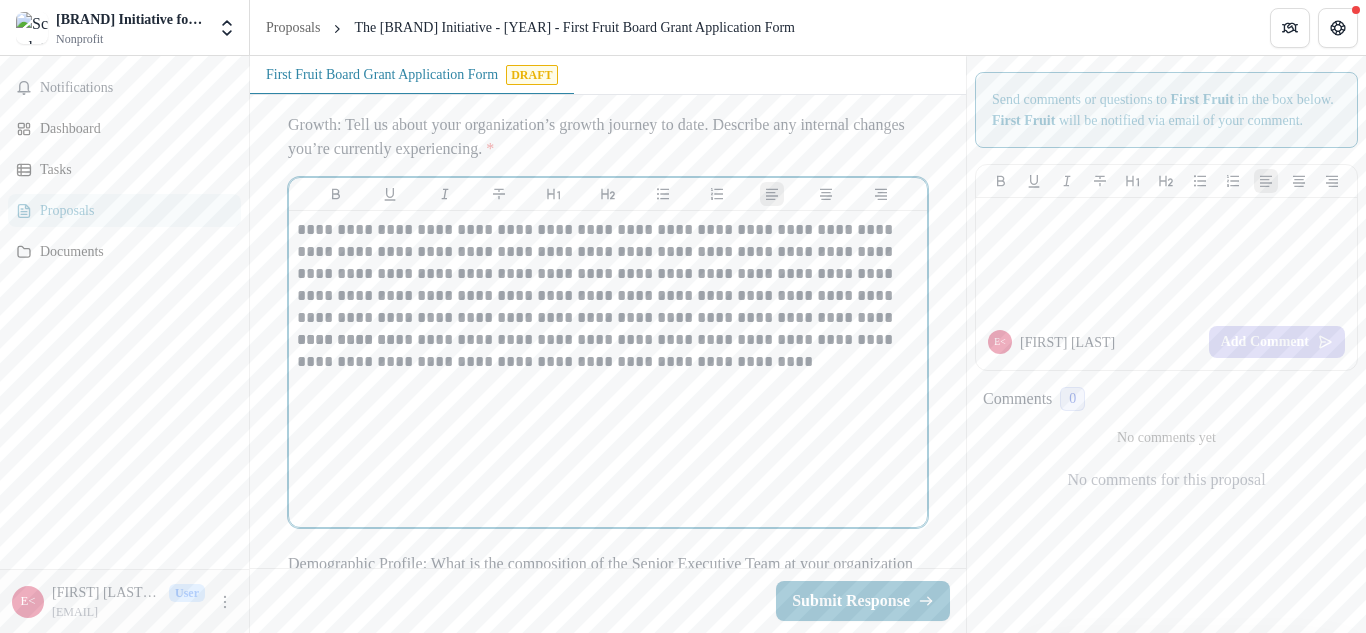 click on "**********" at bounding box center (608, 351) 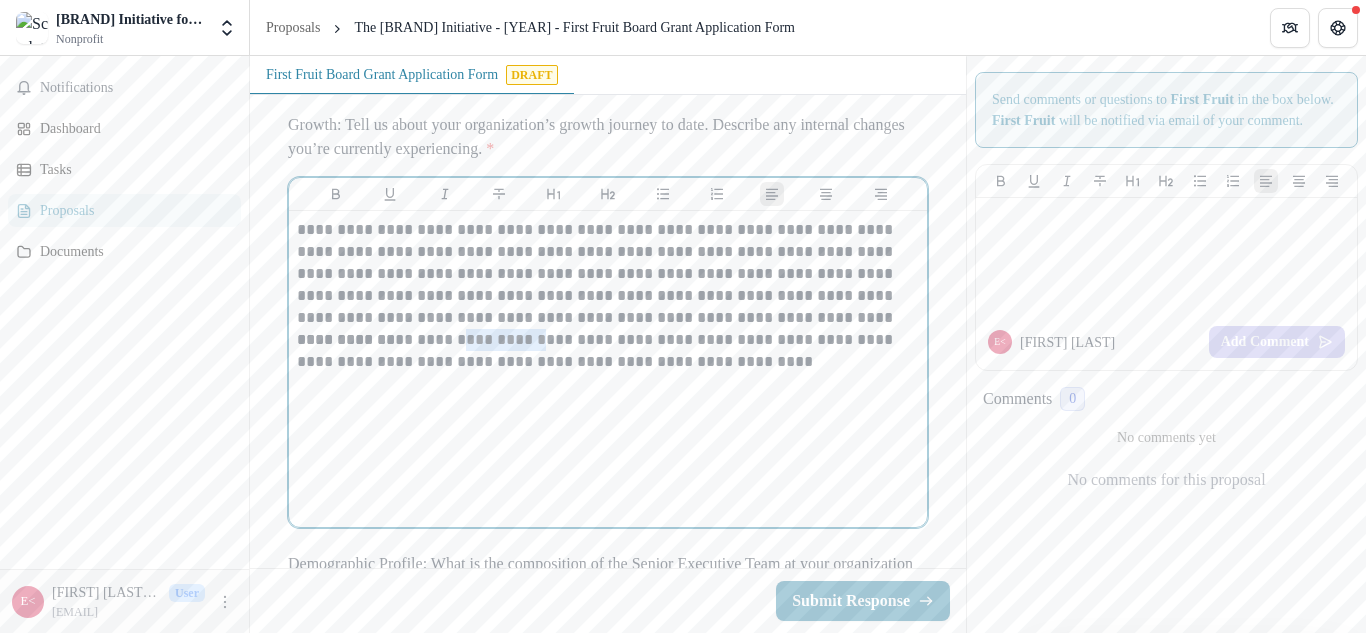 drag, startPoint x: 520, startPoint y: 401, endPoint x: 449, endPoint y: 401, distance: 71 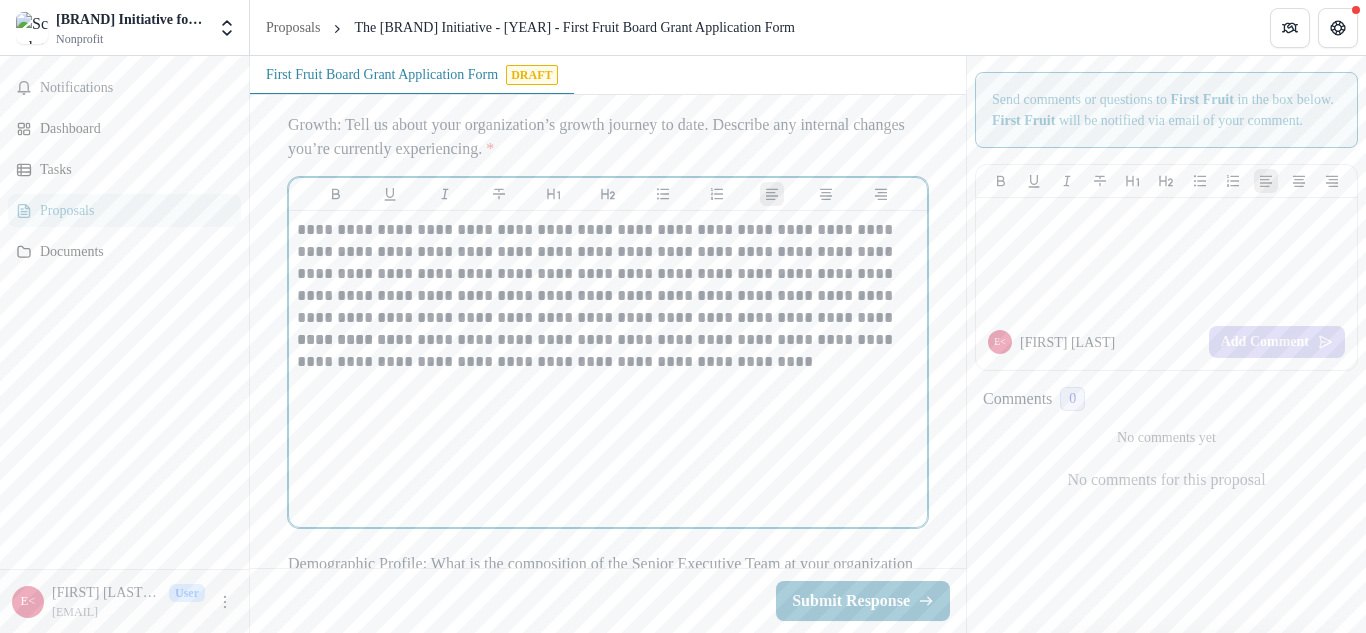 click on "**********" at bounding box center (608, 369) 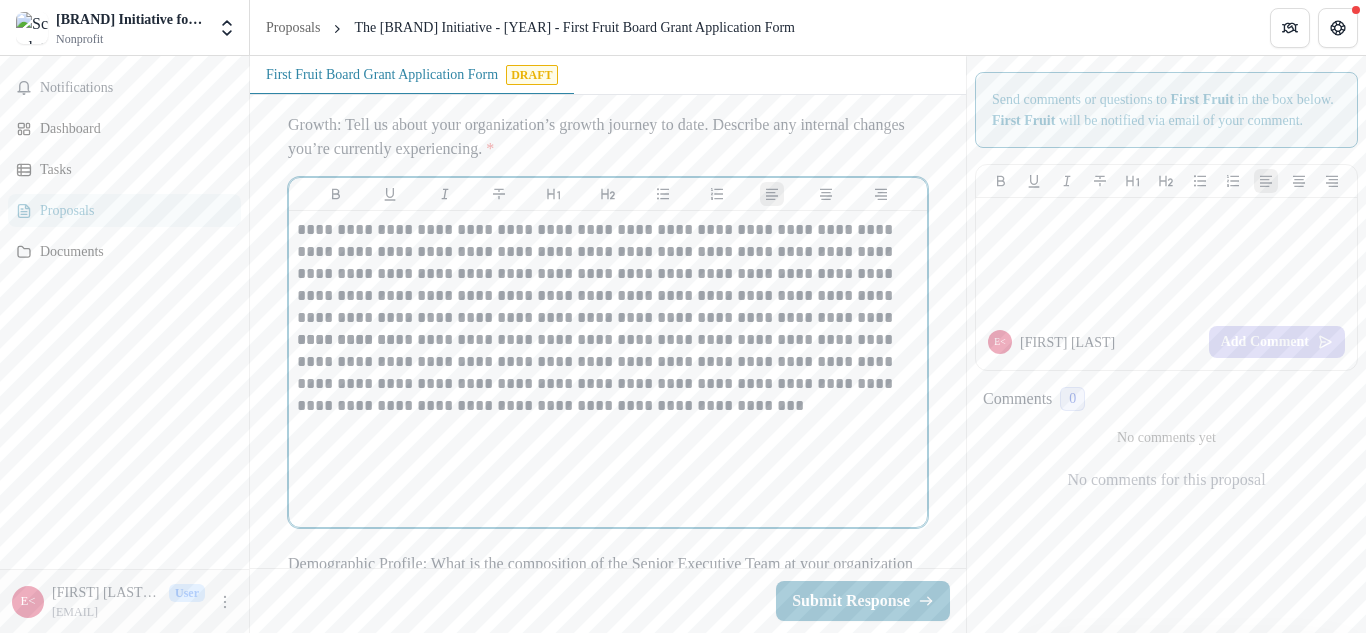 click on "**********" at bounding box center (608, 373) 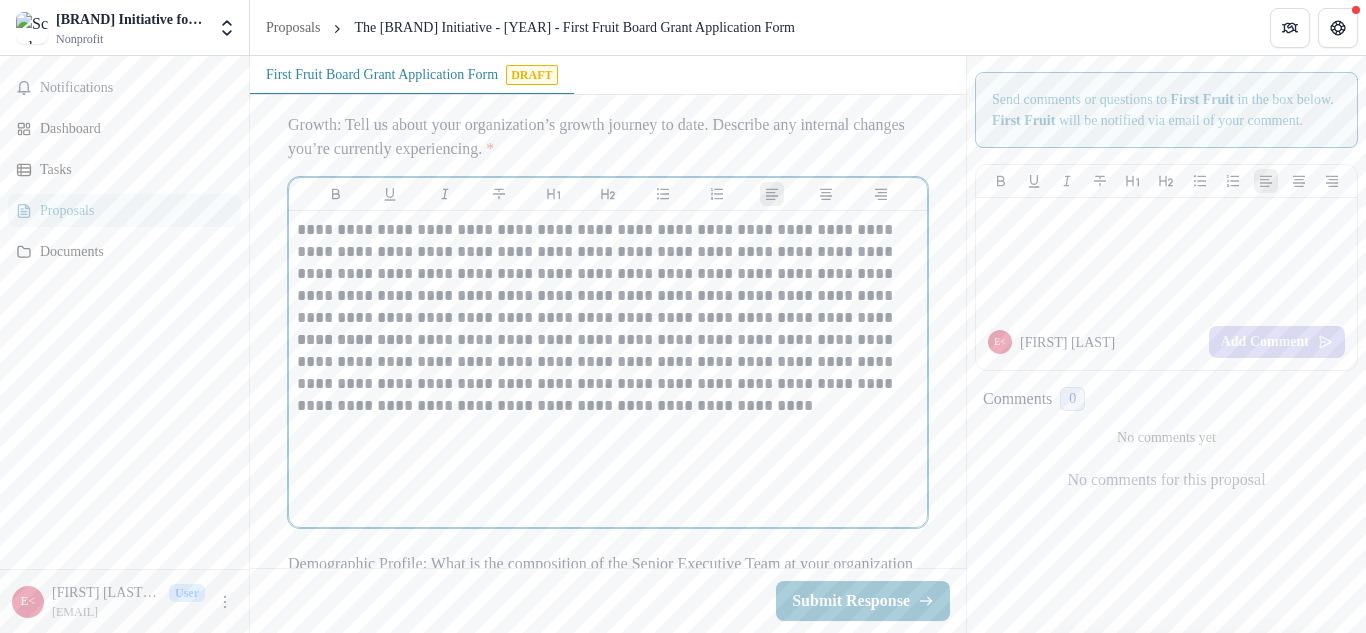 click on "**********" at bounding box center [608, 373] 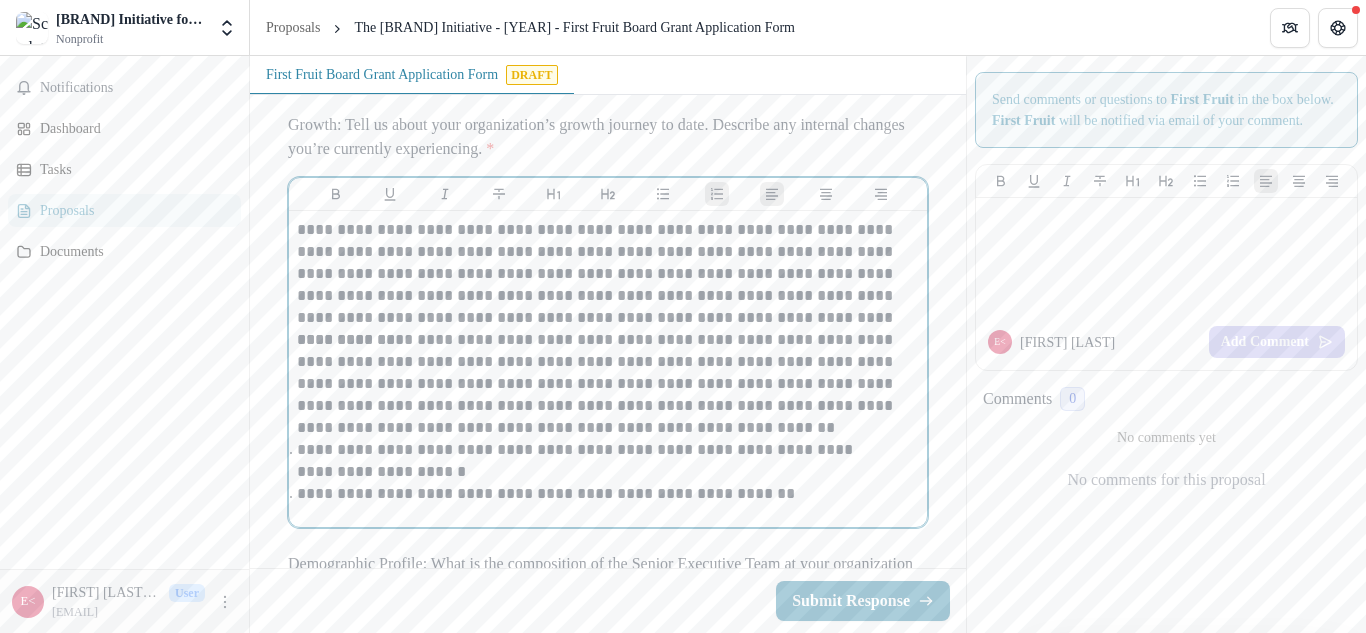 click on "**********" at bounding box center (596, 461) 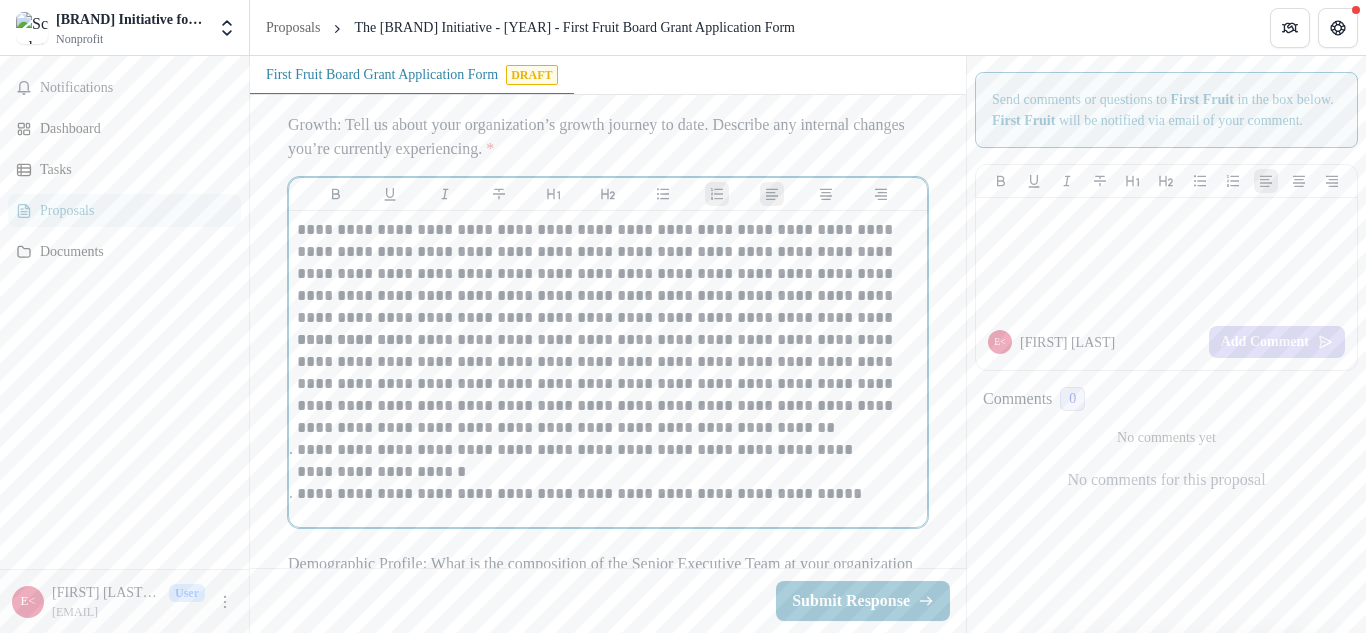 click on "**********" at bounding box center (596, 461) 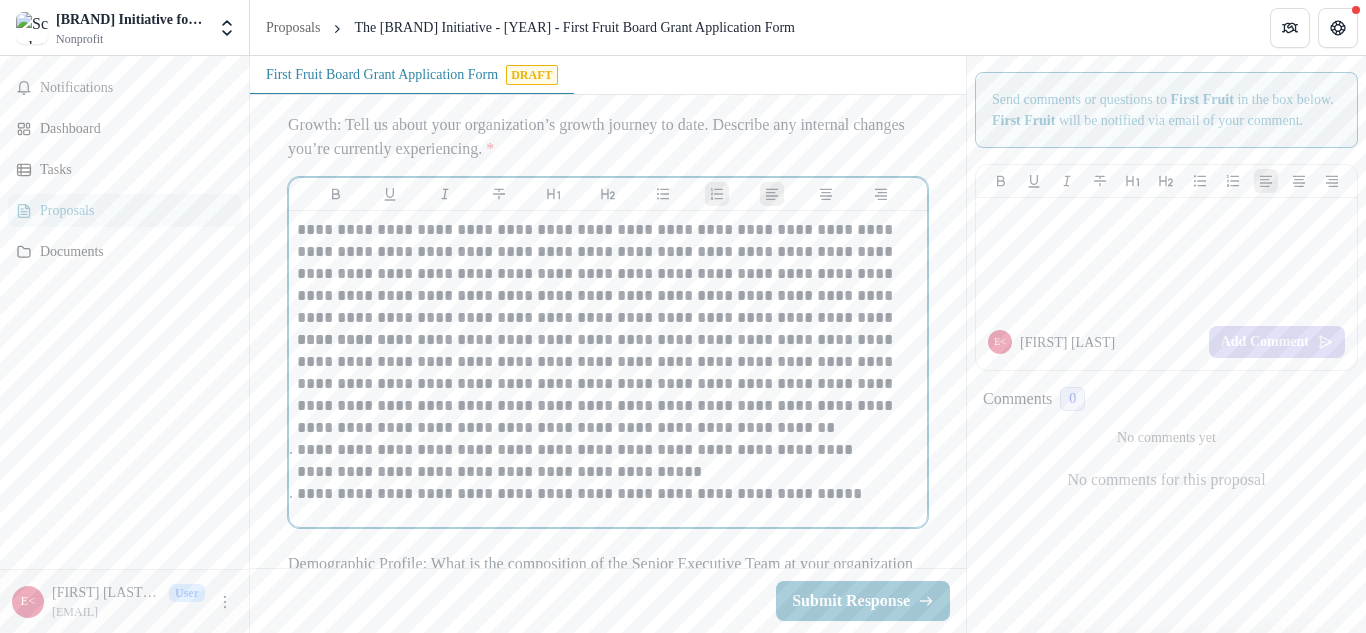 click on "**********" at bounding box center (596, 461) 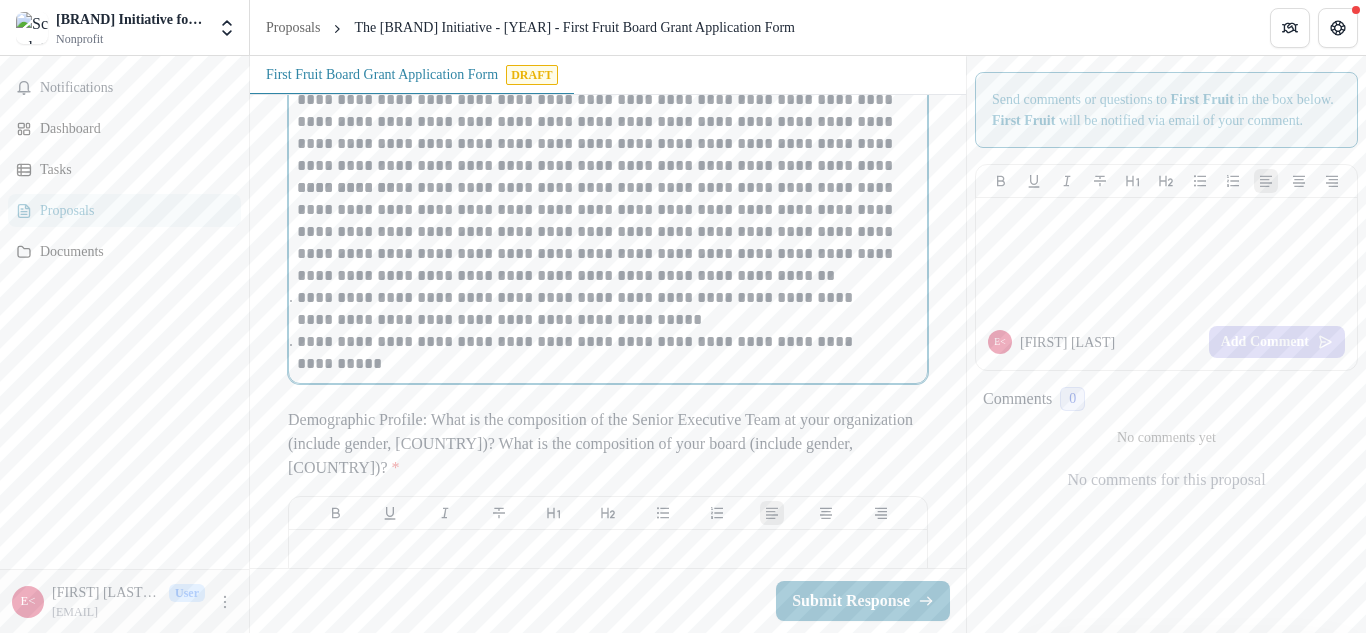scroll, scrollTop: 534, scrollLeft: 0, axis: vertical 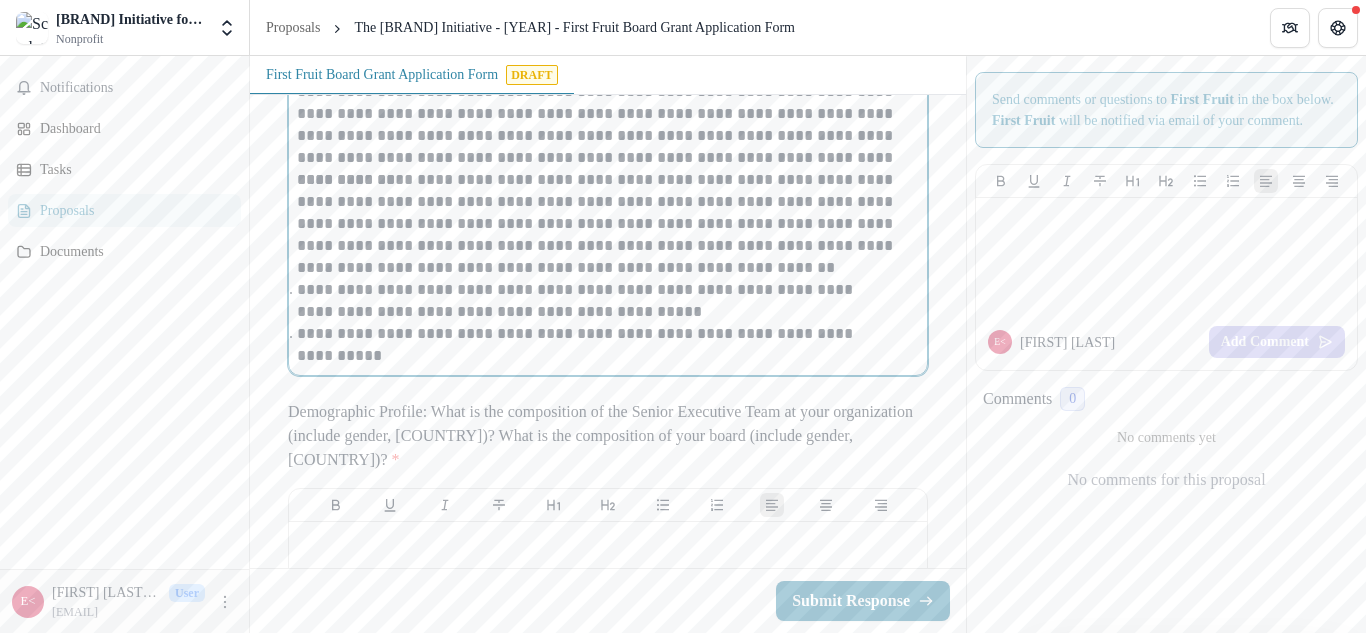 click on "**********" at bounding box center (596, 301) 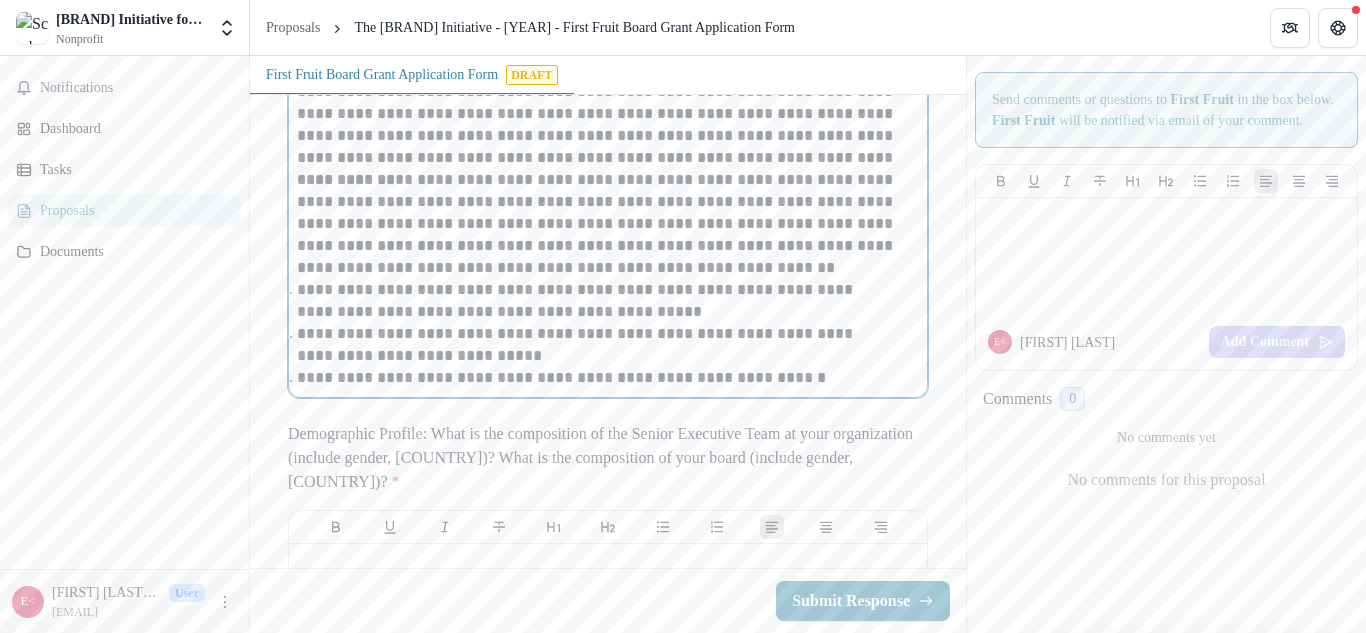 click on "**********" at bounding box center (596, 301) 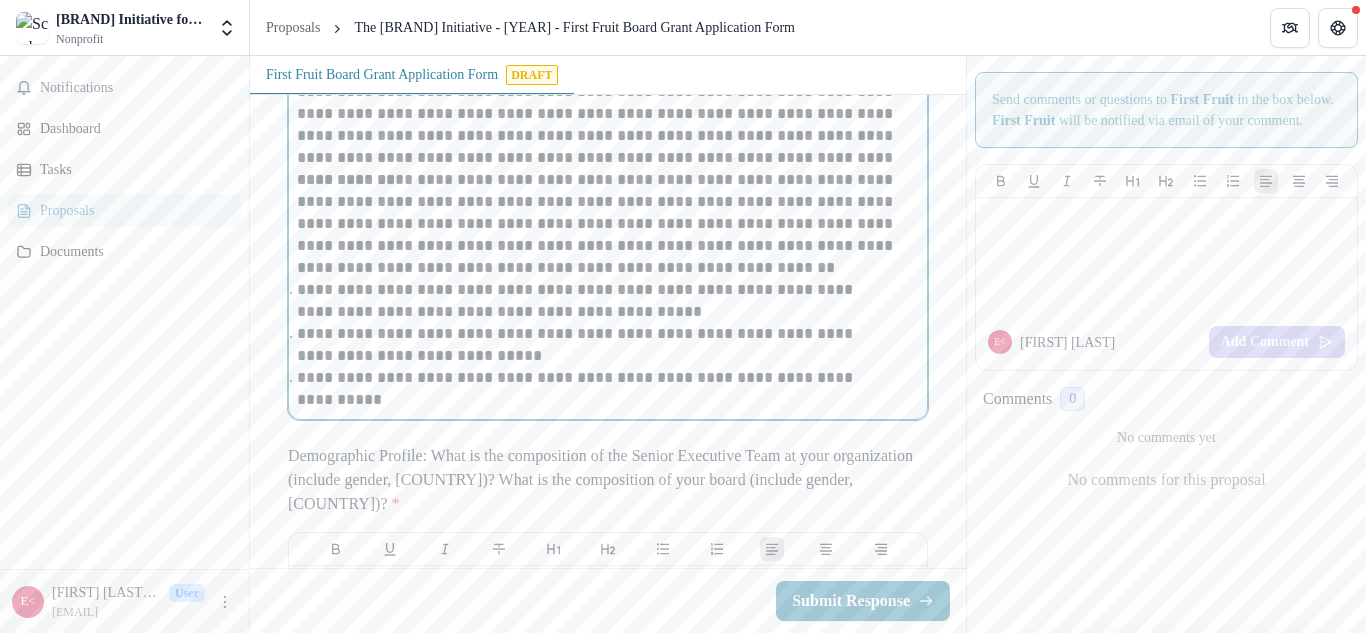 click on "**********" at bounding box center [596, 301] 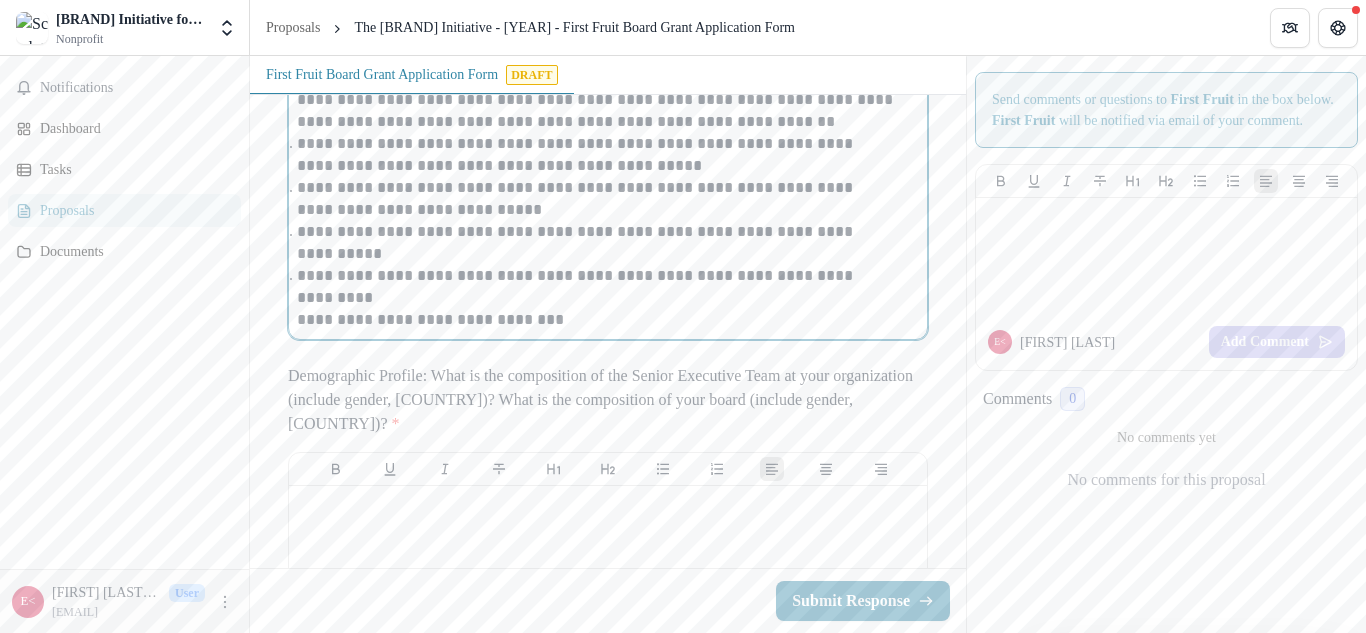 scroll, scrollTop: 682, scrollLeft: 0, axis: vertical 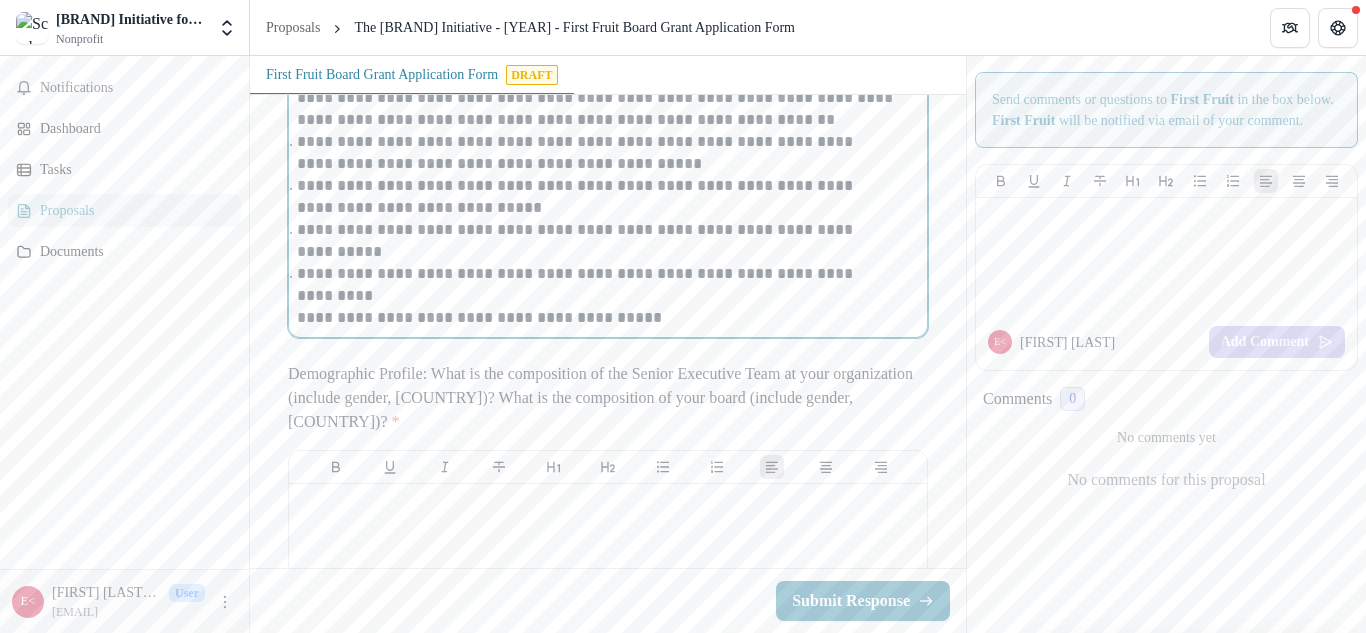 click on "**********" at bounding box center [596, 318] 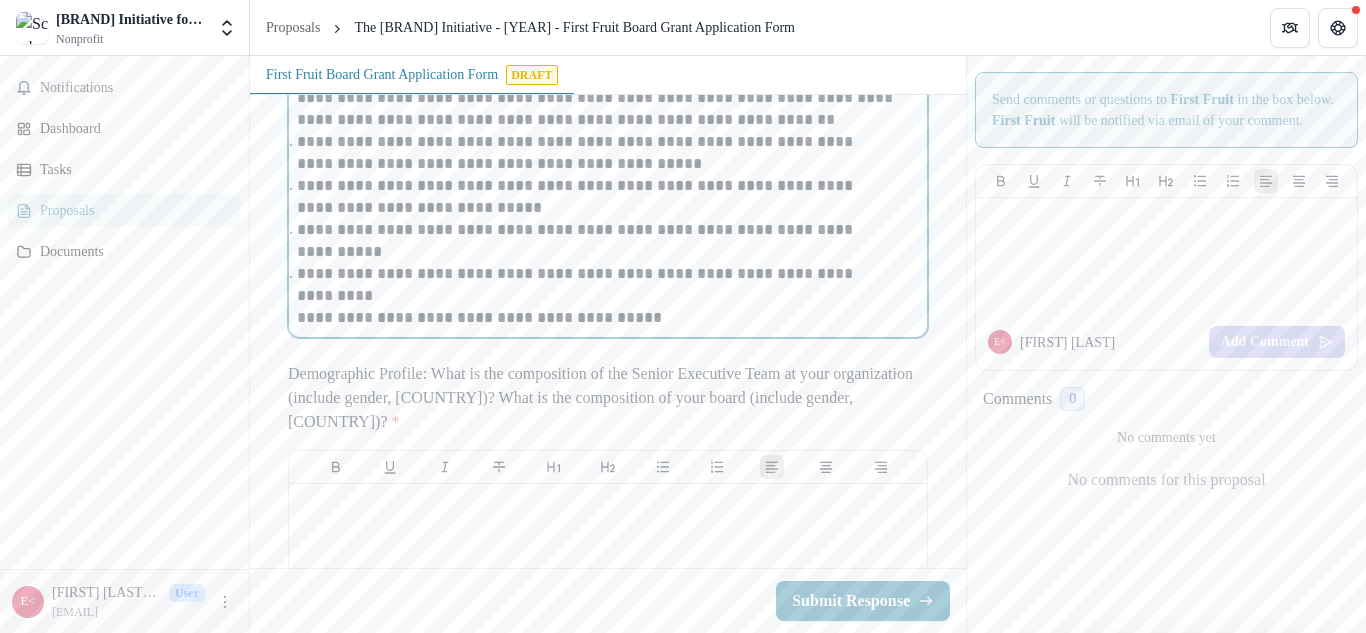 drag, startPoint x: 598, startPoint y: 383, endPoint x: 576, endPoint y: 353, distance: 37.202152 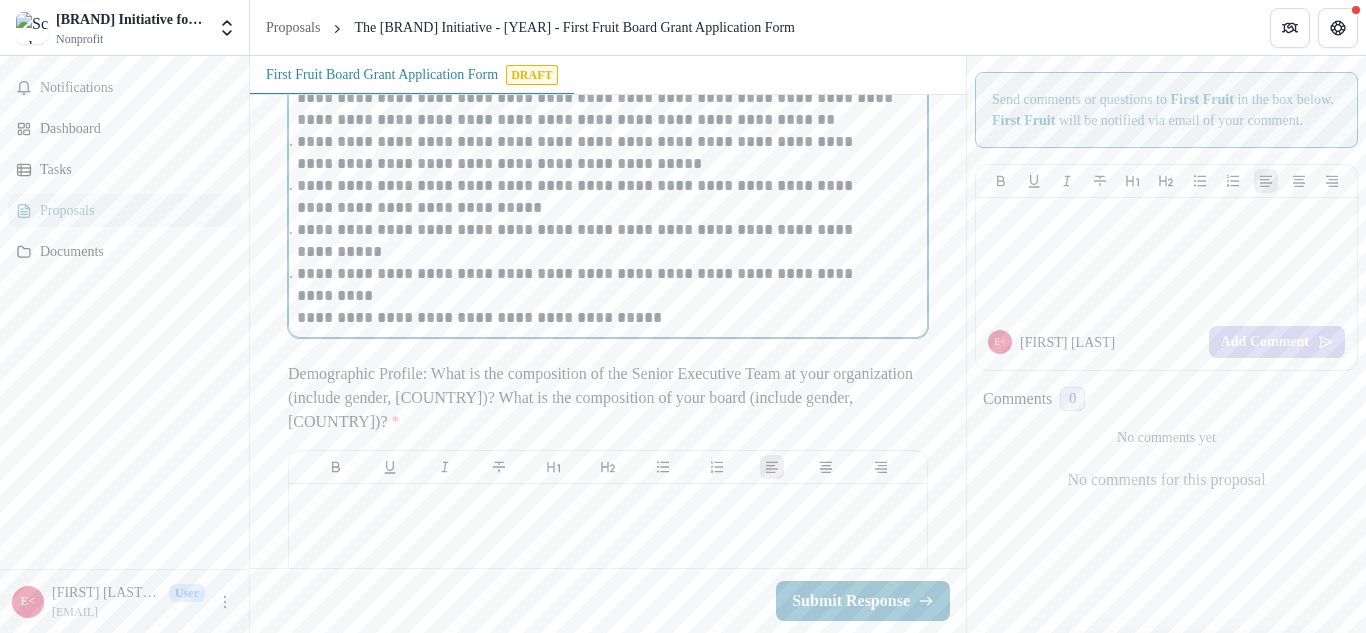 click on "**********" at bounding box center (596, 318) 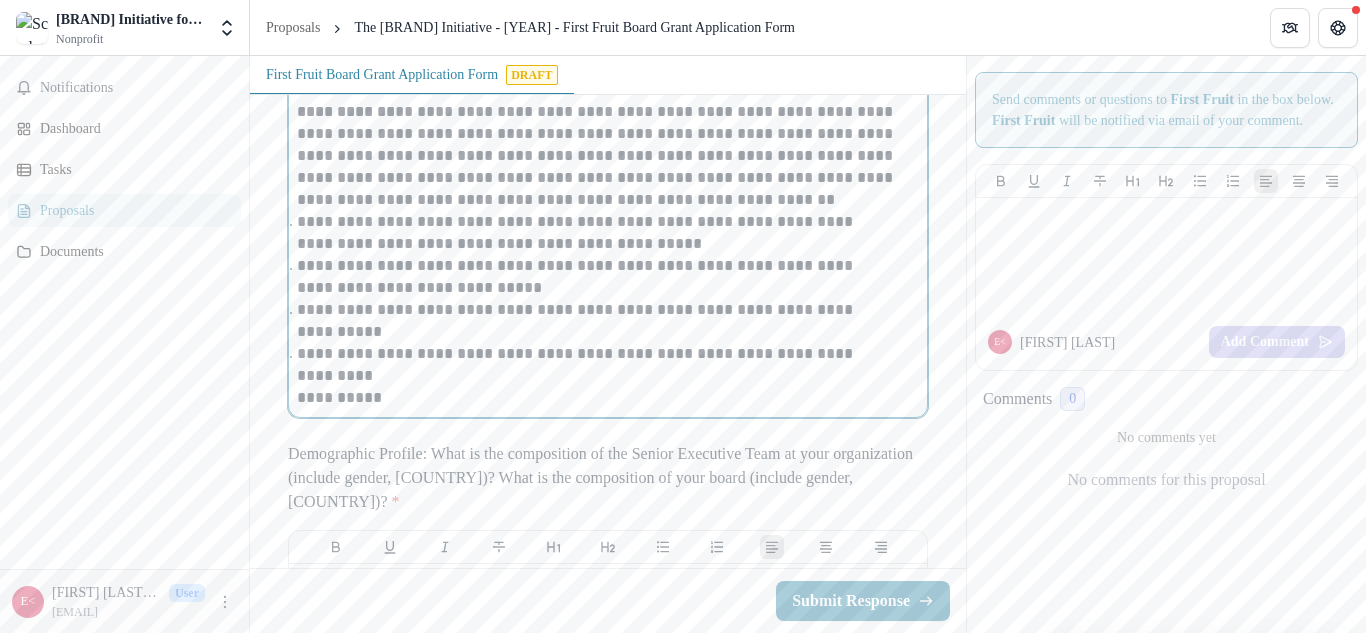 scroll, scrollTop: 617, scrollLeft: 0, axis: vertical 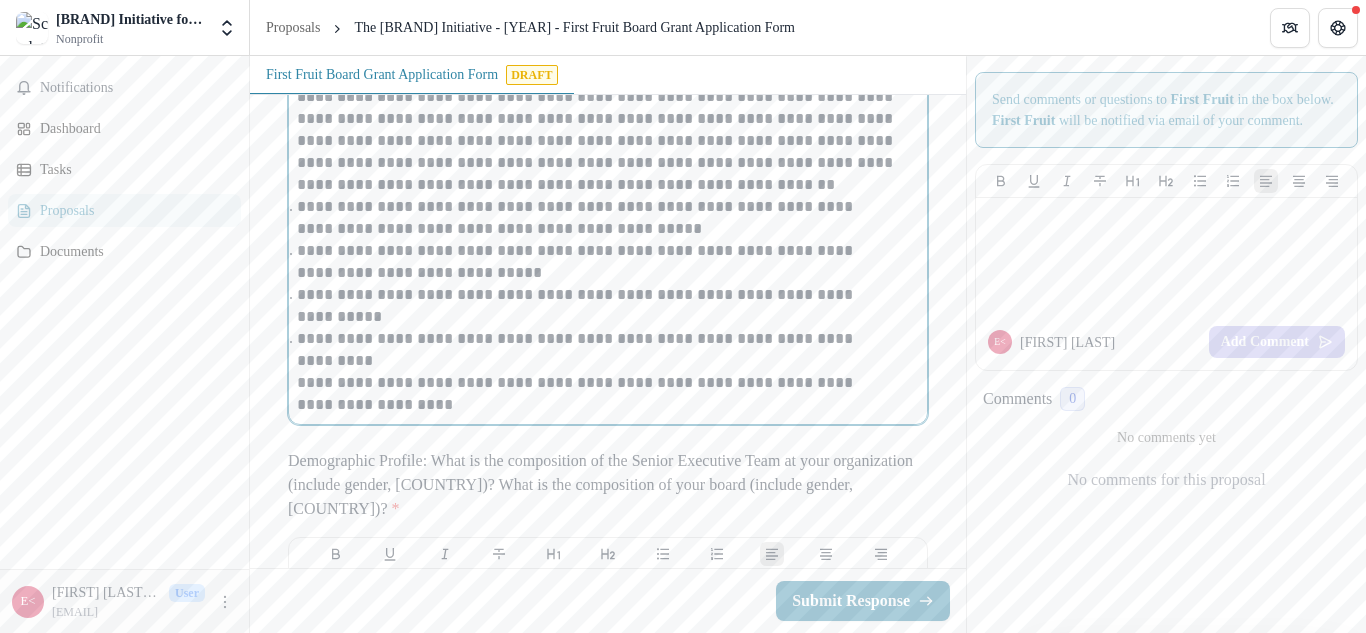 click on "**********" at bounding box center [596, 394] 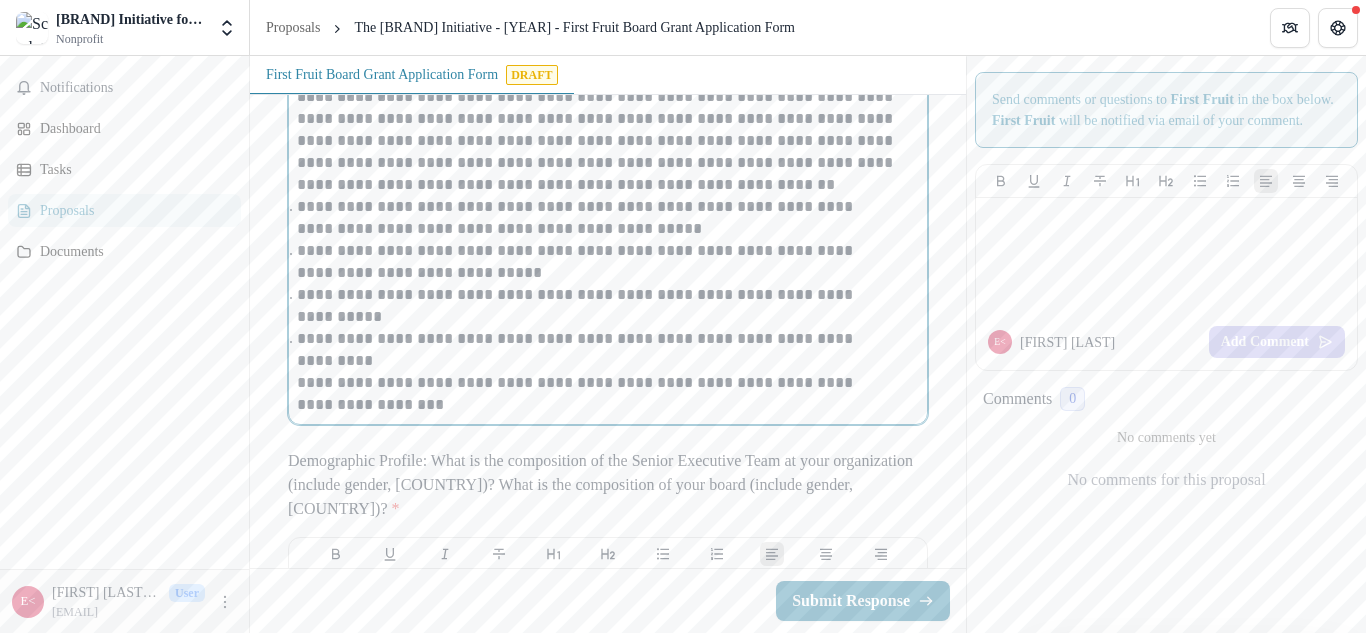 click on "**********" at bounding box center (596, 394) 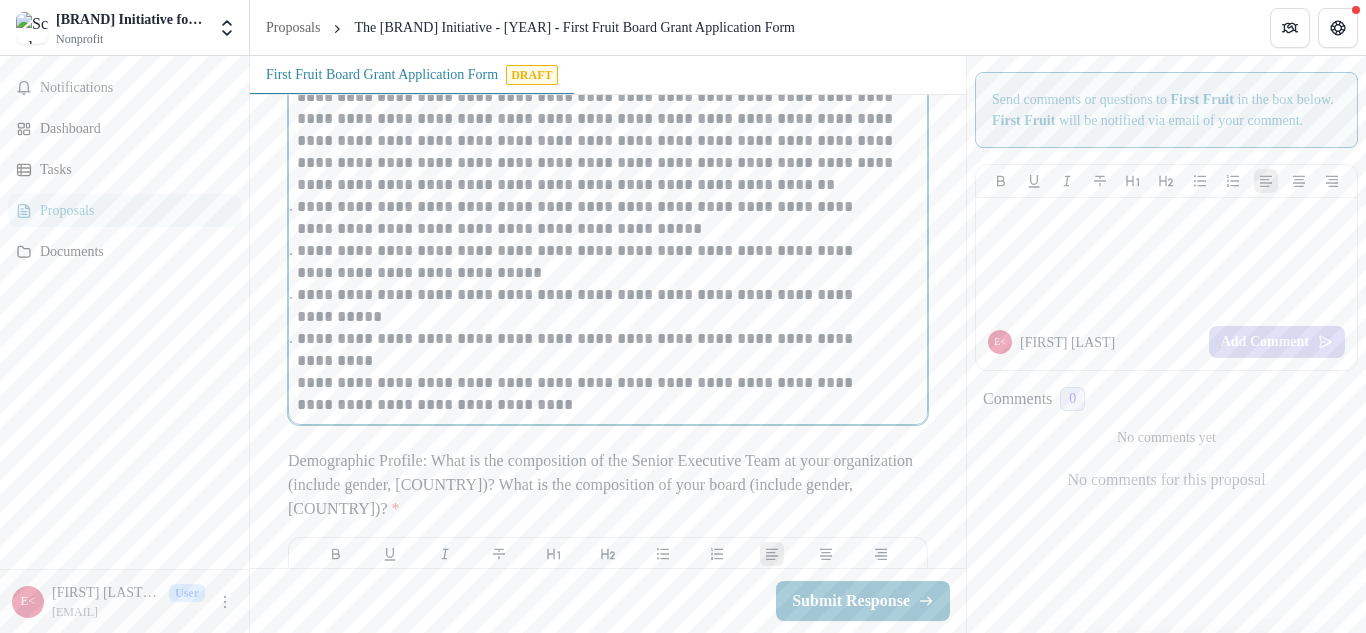 click on "**********" at bounding box center [596, 394] 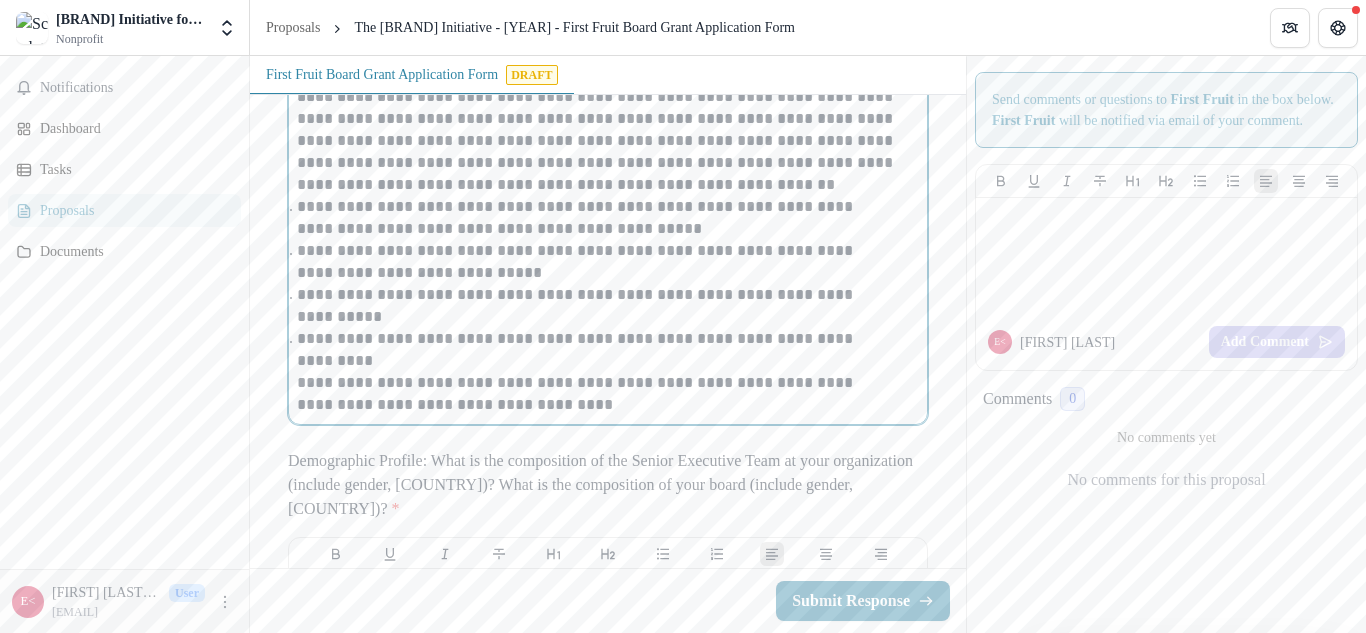 click on "**********" at bounding box center (596, 394) 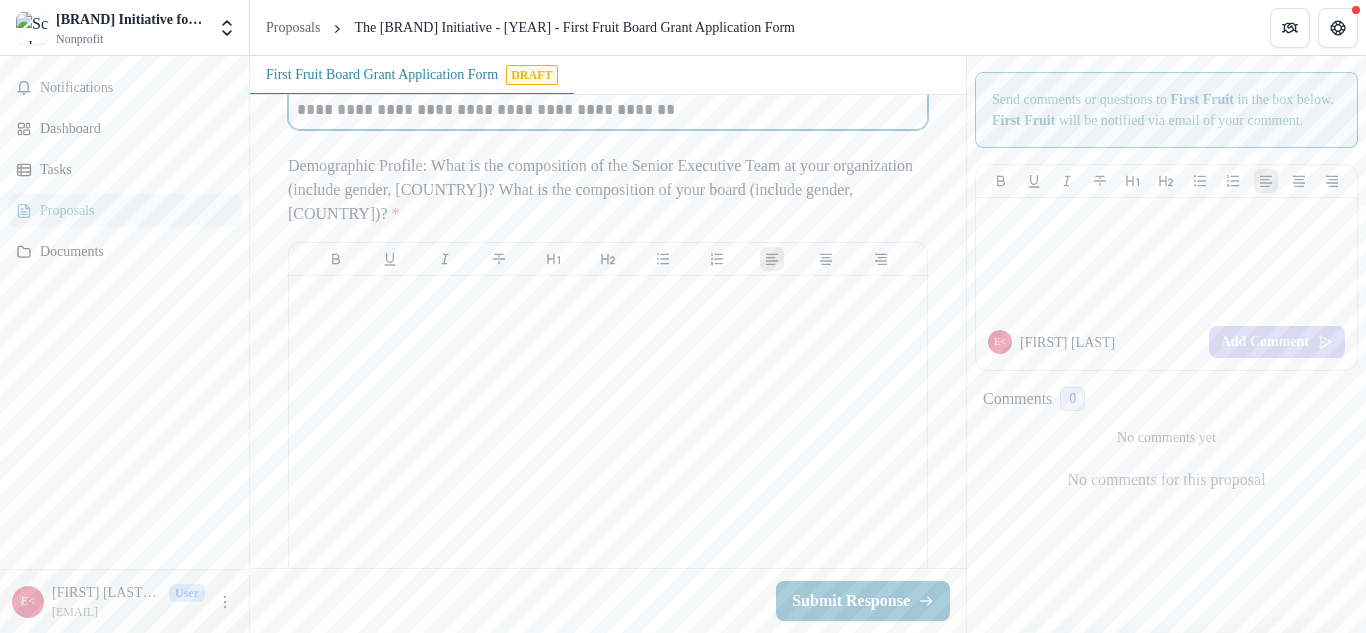 scroll, scrollTop: 936, scrollLeft: 0, axis: vertical 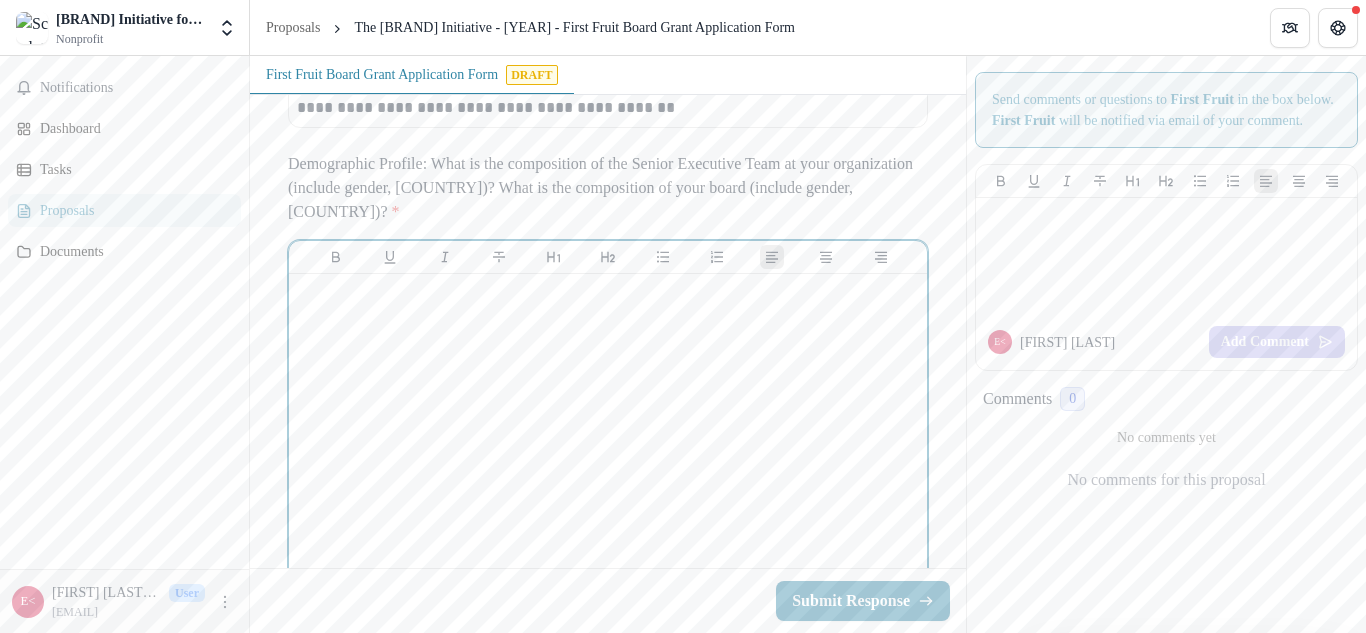 click at bounding box center [608, 432] 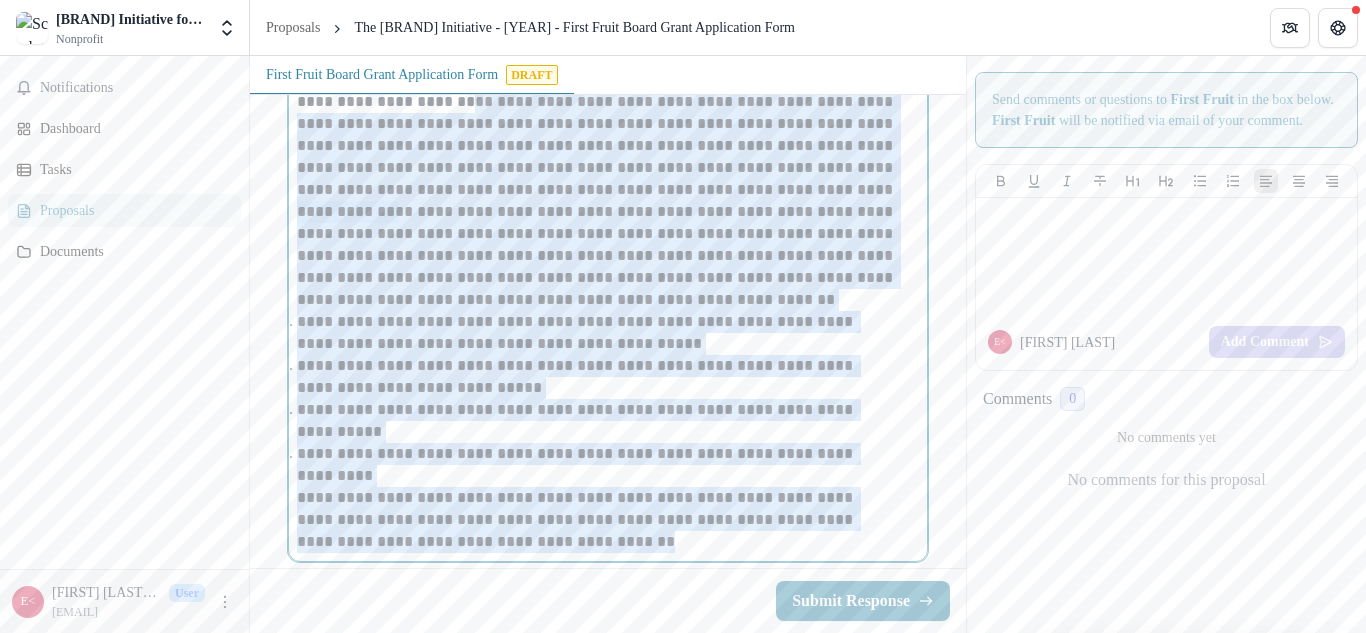 scroll, scrollTop: 481, scrollLeft: 0, axis: vertical 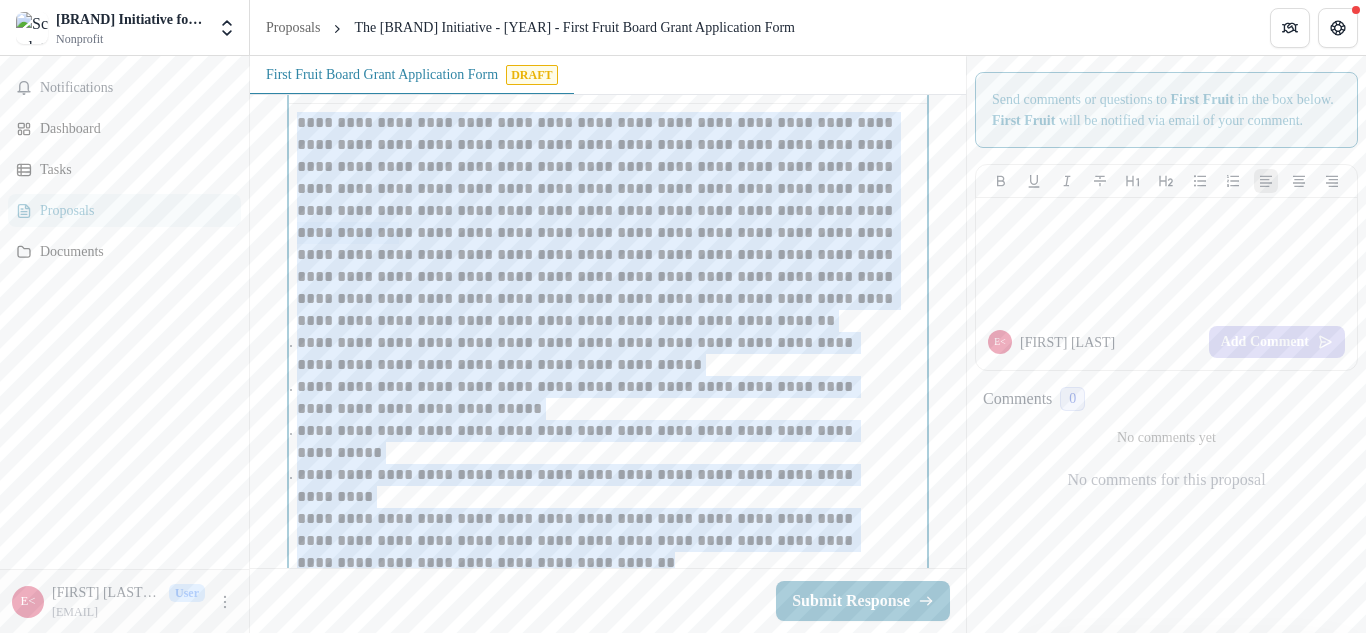 drag, startPoint x: 575, startPoint y: 168, endPoint x: 298, endPoint y: 182, distance: 277.35358 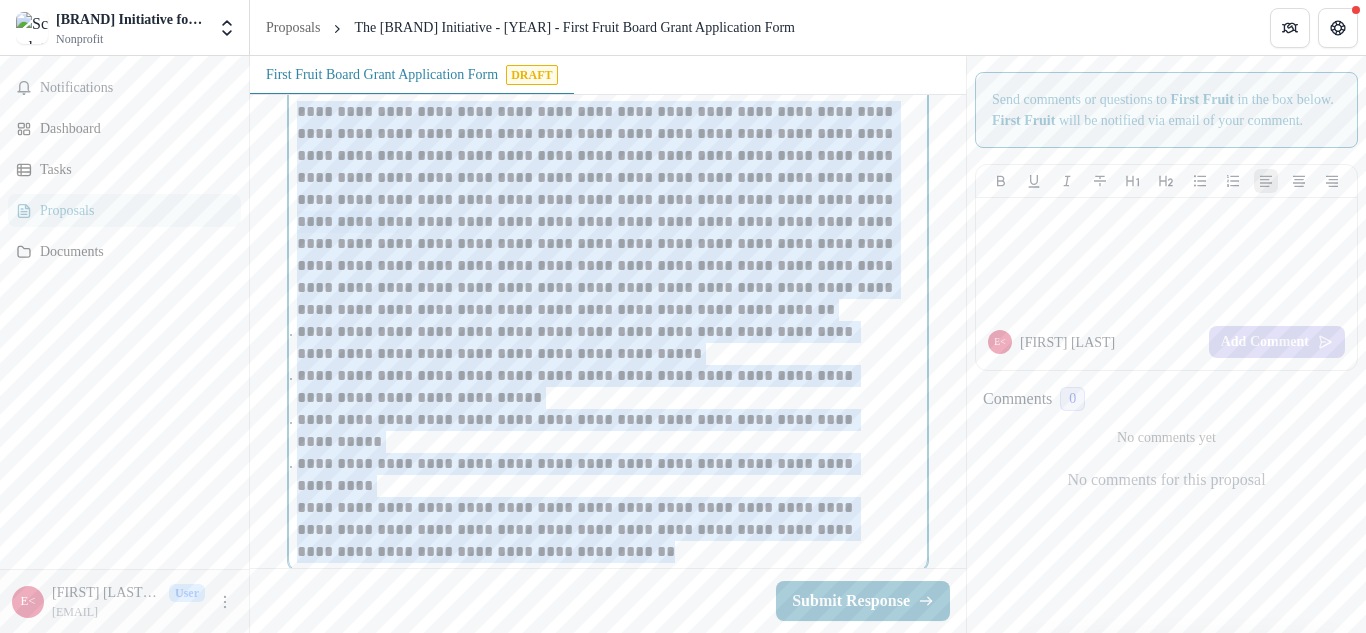 scroll, scrollTop: 491, scrollLeft: 0, axis: vertical 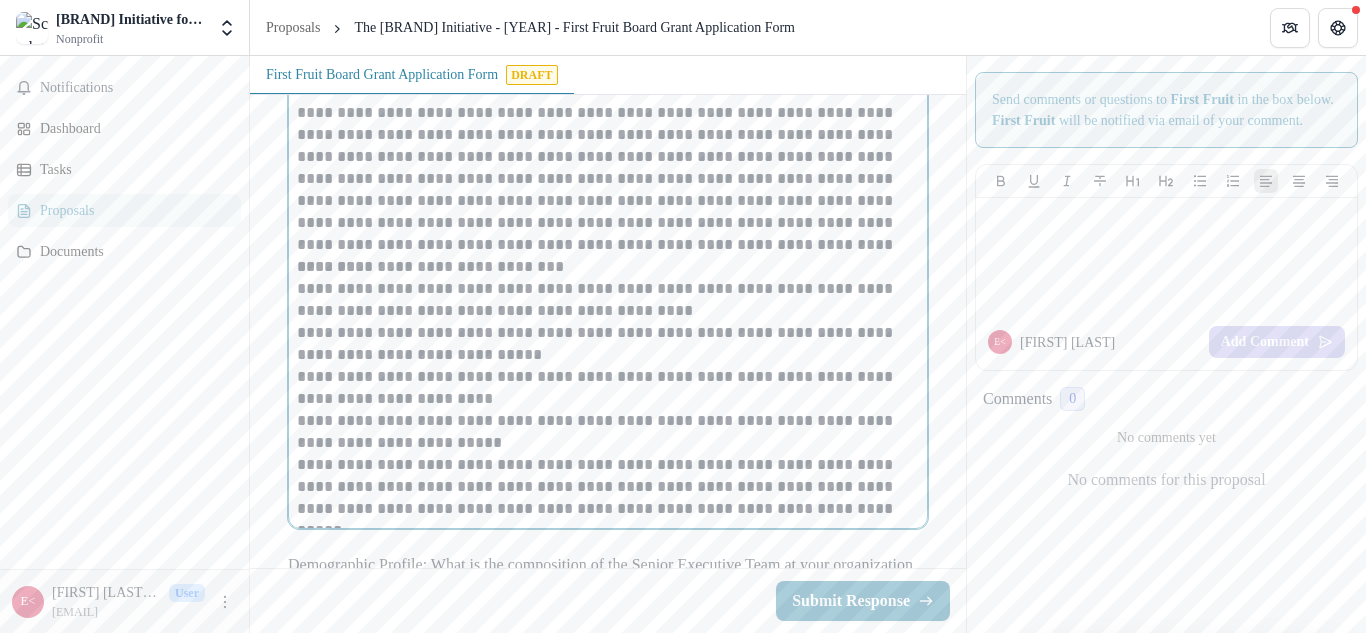 click on "**********" at bounding box center (608, 300) 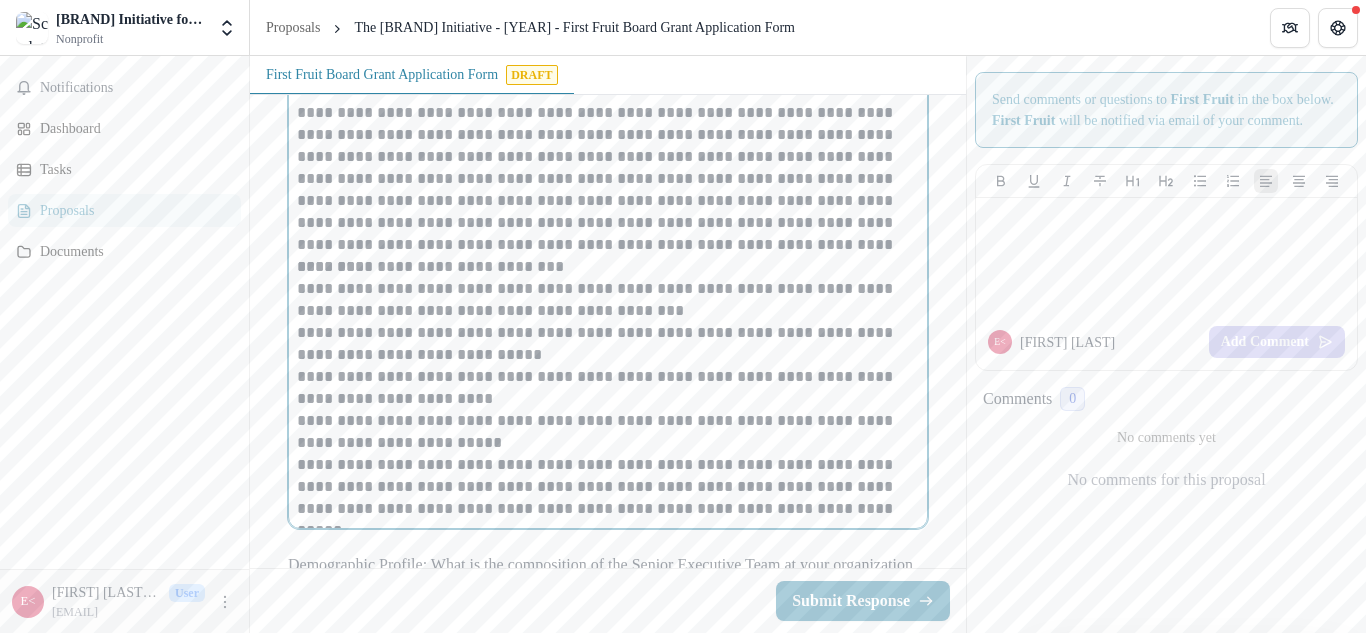 click on "**********" at bounding box center [608, 344] 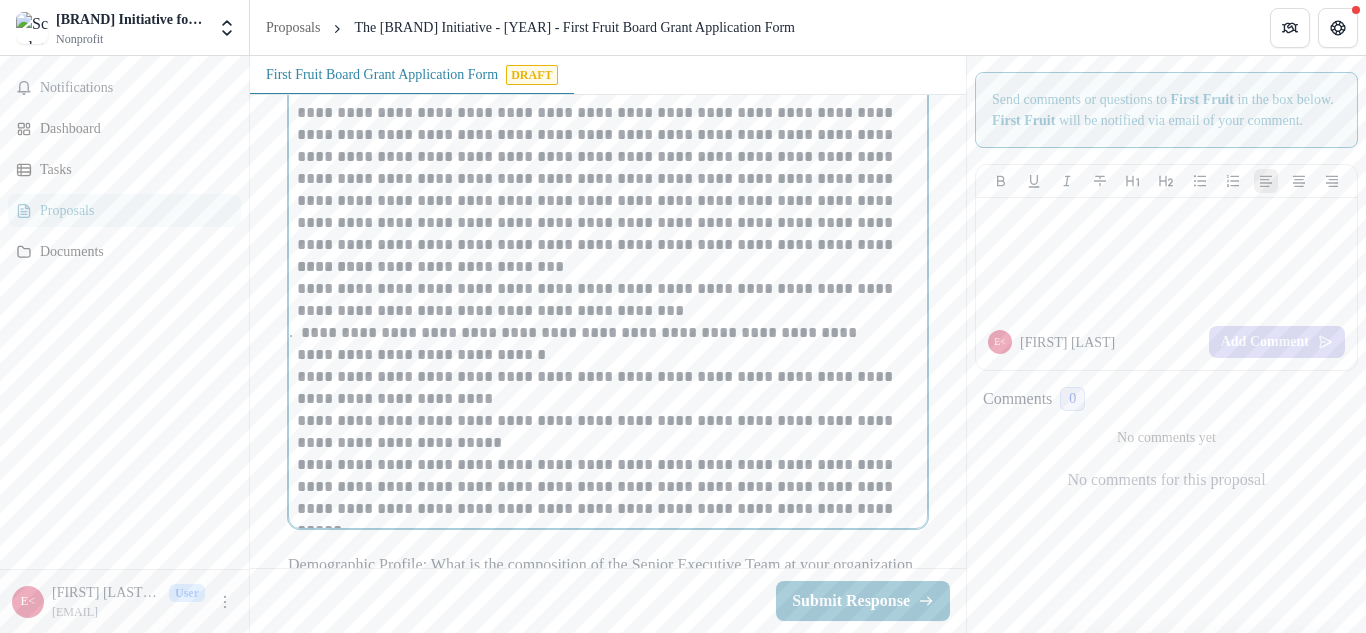 click on "**********" at bounding box center [608, 388] 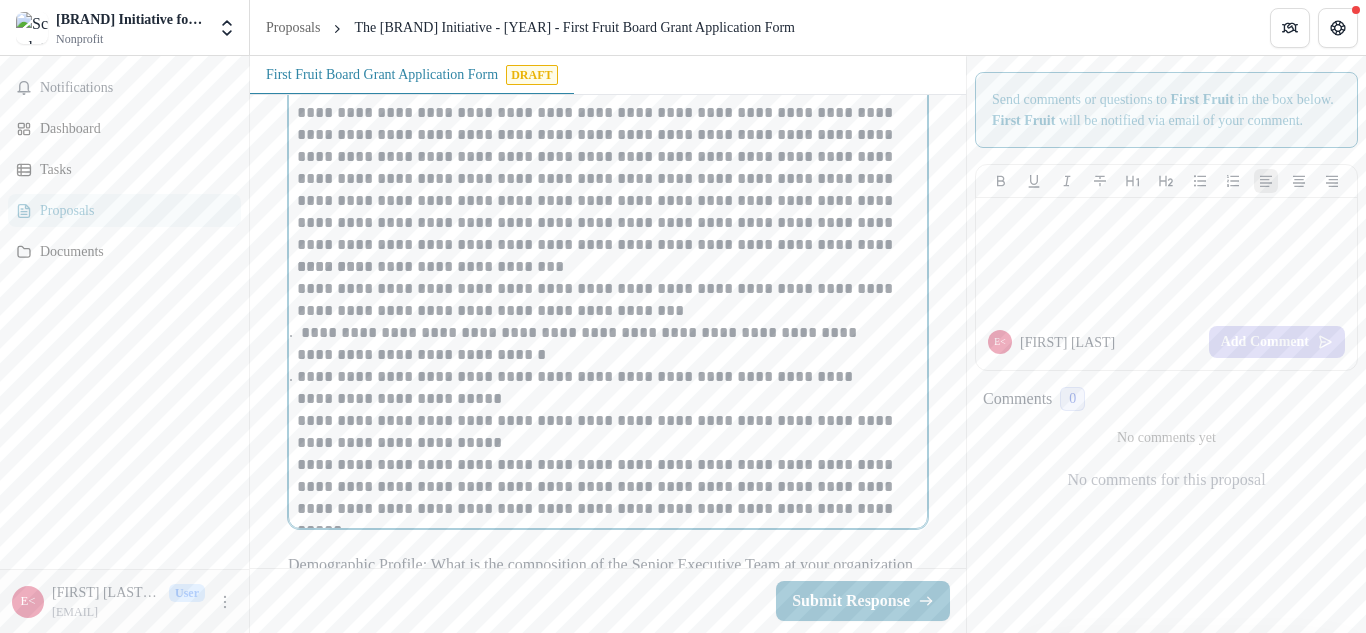 click on "**********" at bounding box center (596, 344) 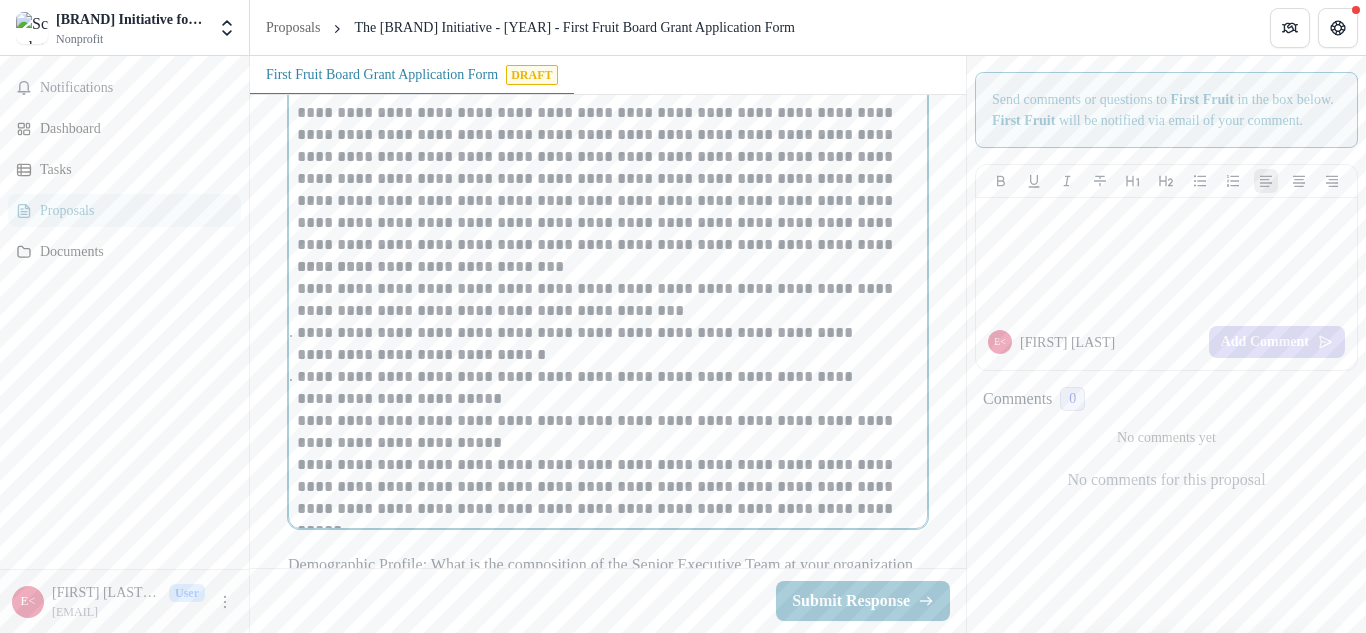 click on "**********" at bounding box center [608, 432] 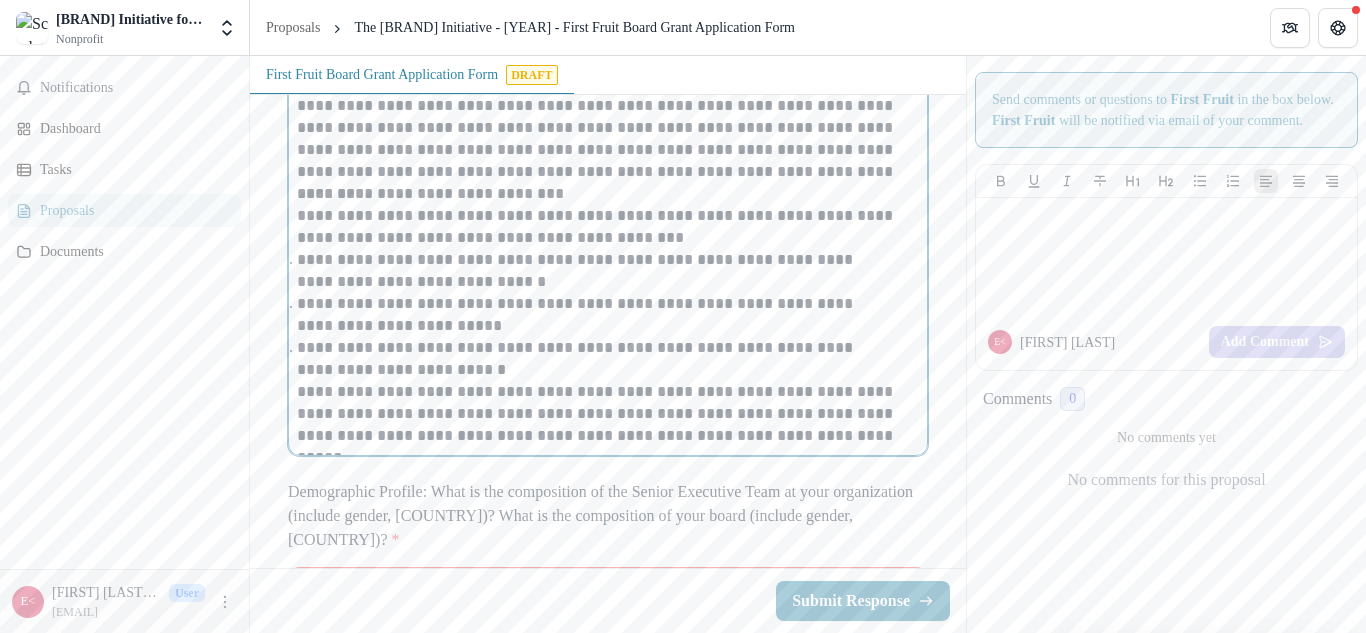 scroll, scrollTop: 565, scrollLeft: 0, axis: vertical 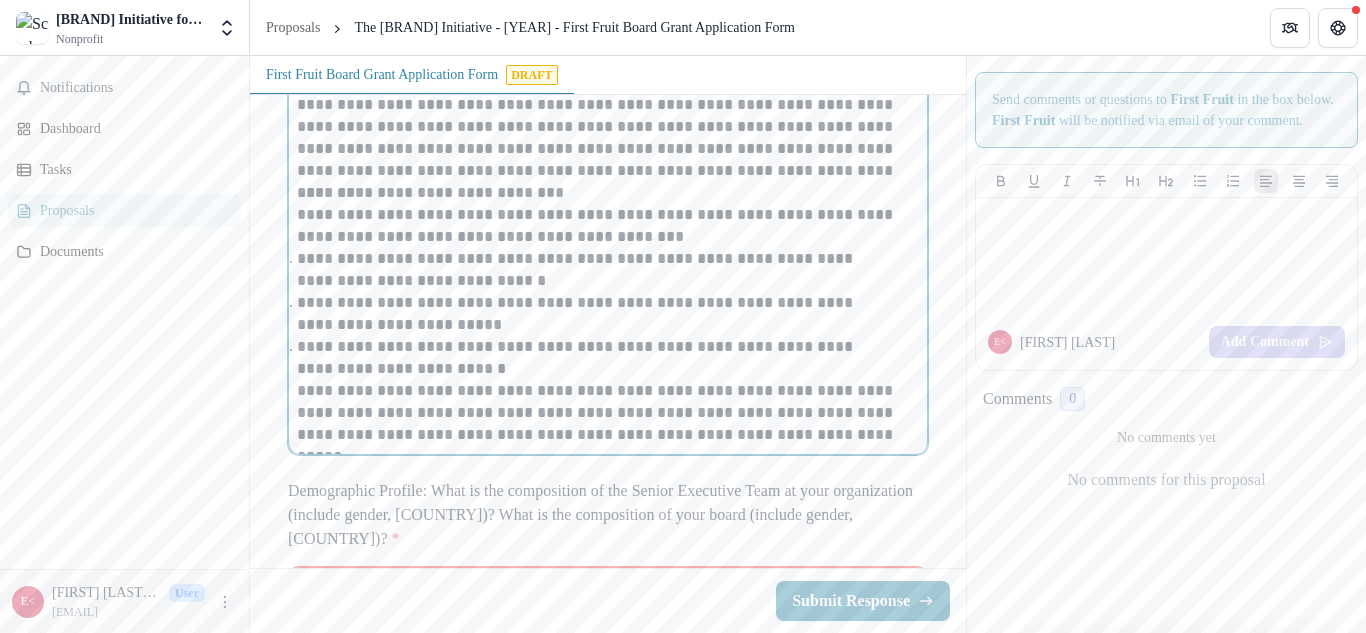 click on "**********" at bounding box center (608, 413) 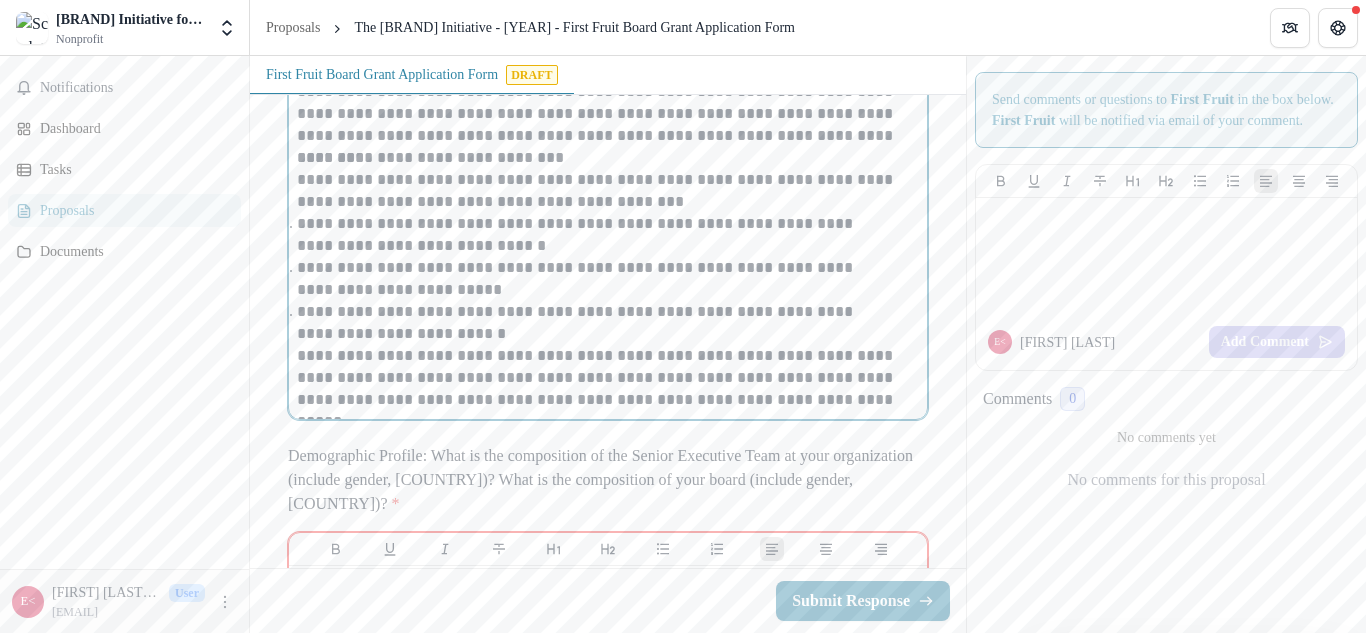 scroll, scrollTop: 611, scrollLeft: 0, axis: vertical 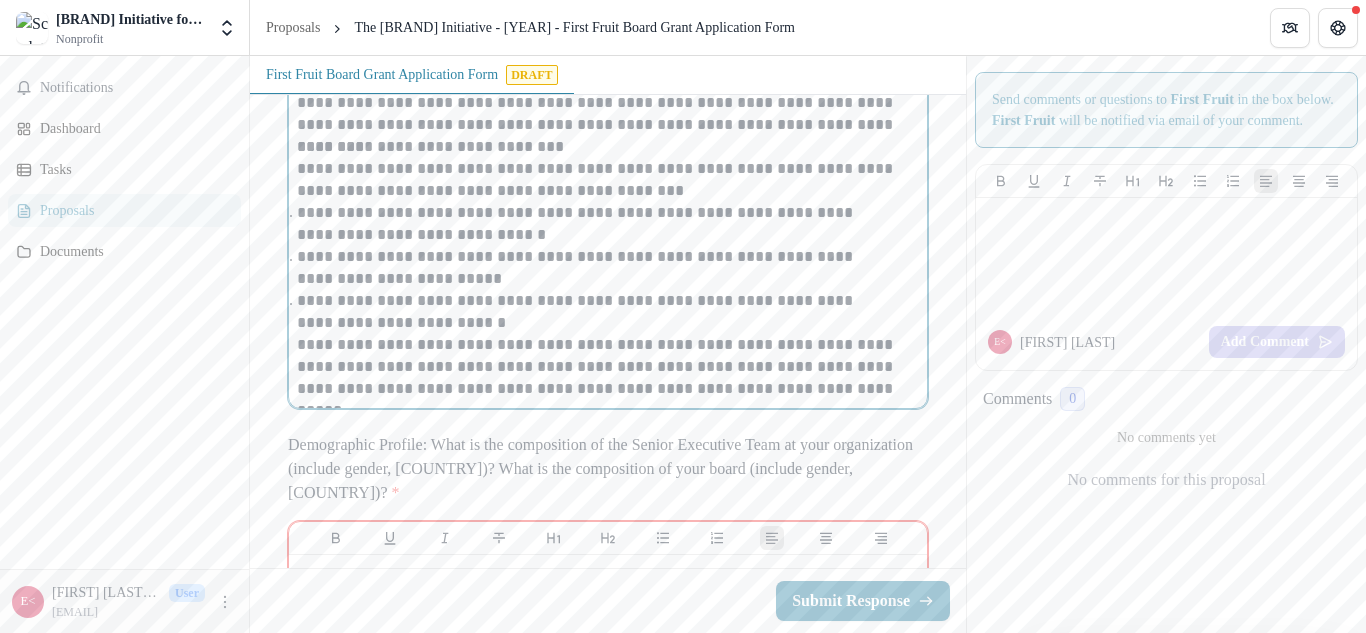 click on "**********" at bounding box center (608, 367) 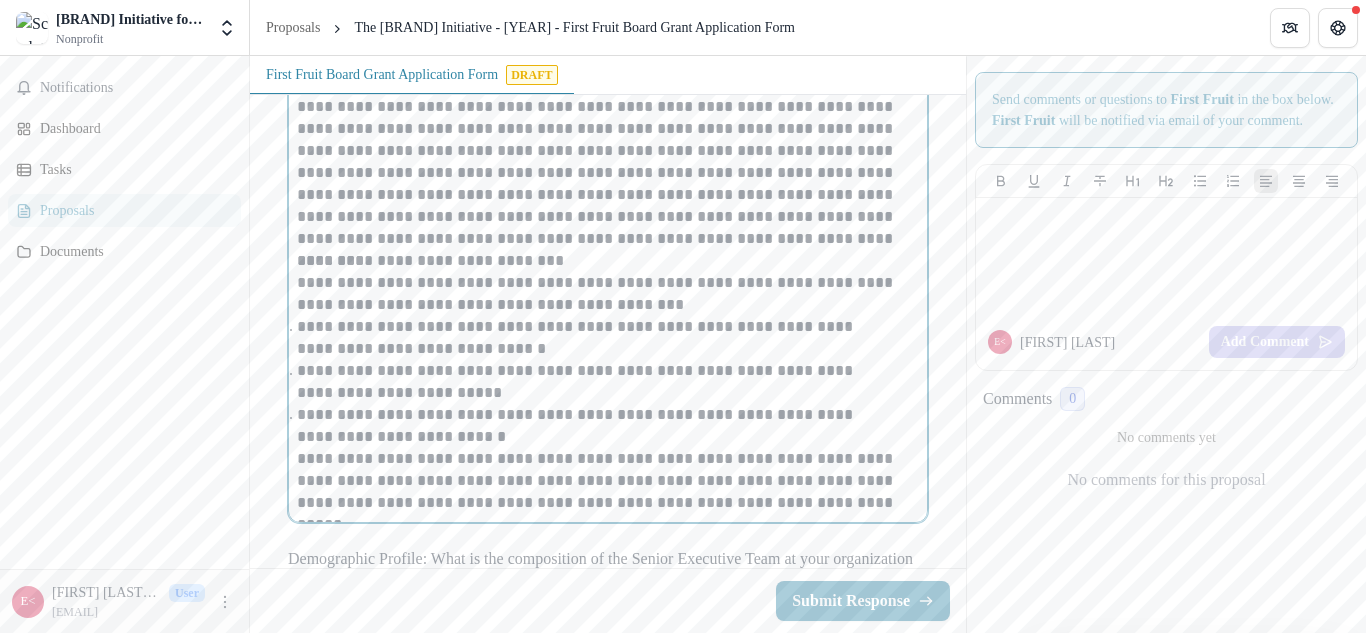 scroll, scrollTop: 486, scrollLeft: 0, axis: vertical 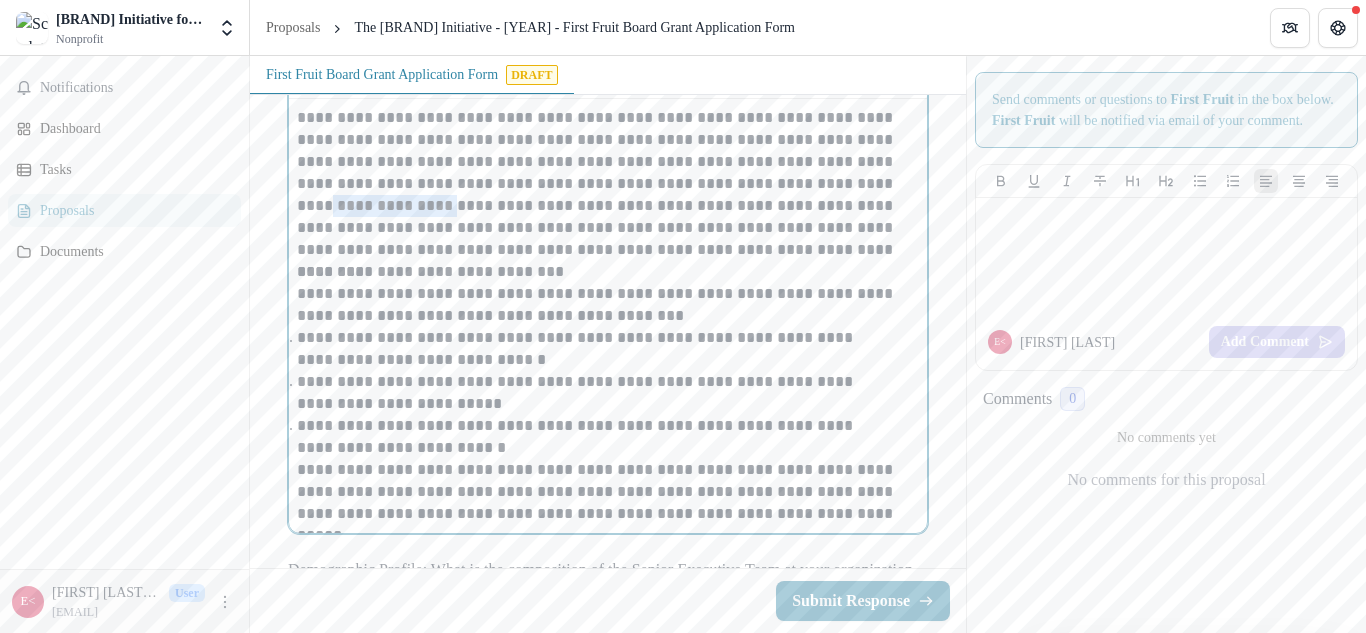 drag, startPoint x: 369, startPoint y: 262, endPoint x: 857, endPoint y: 242, distance: 488.40967 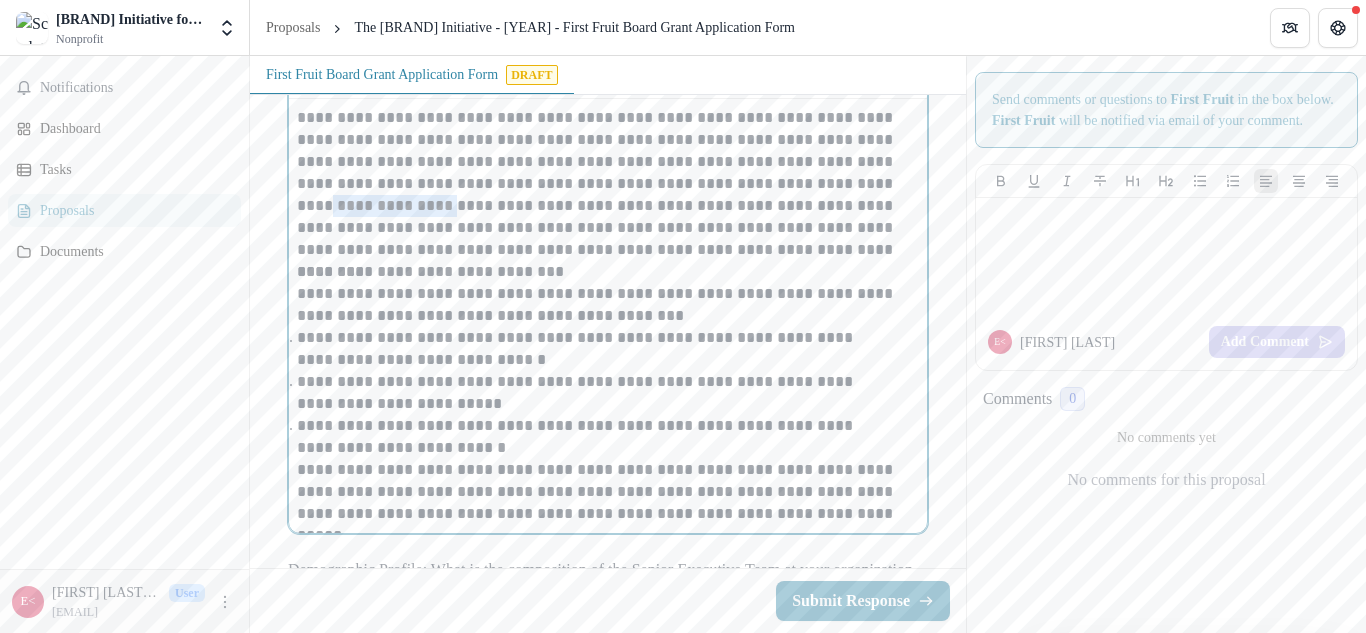 click on "**********" at bounding box center [608, 184] 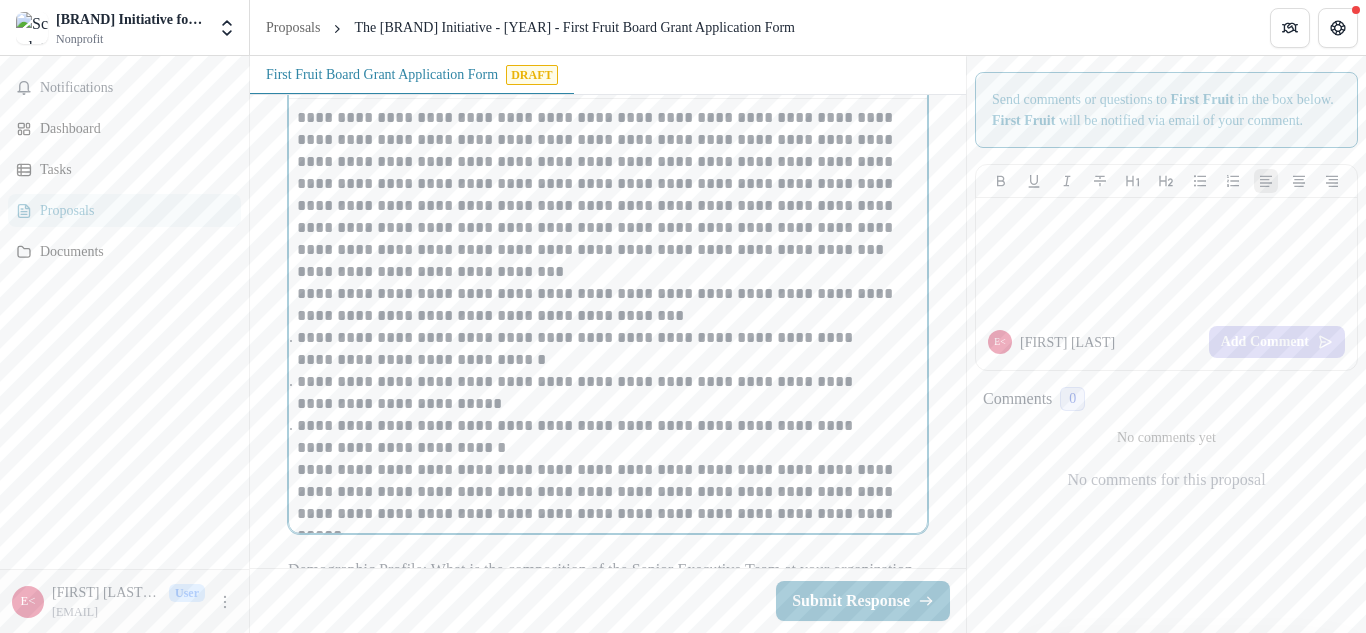 click on "**********" at bounding box center (608, 184) 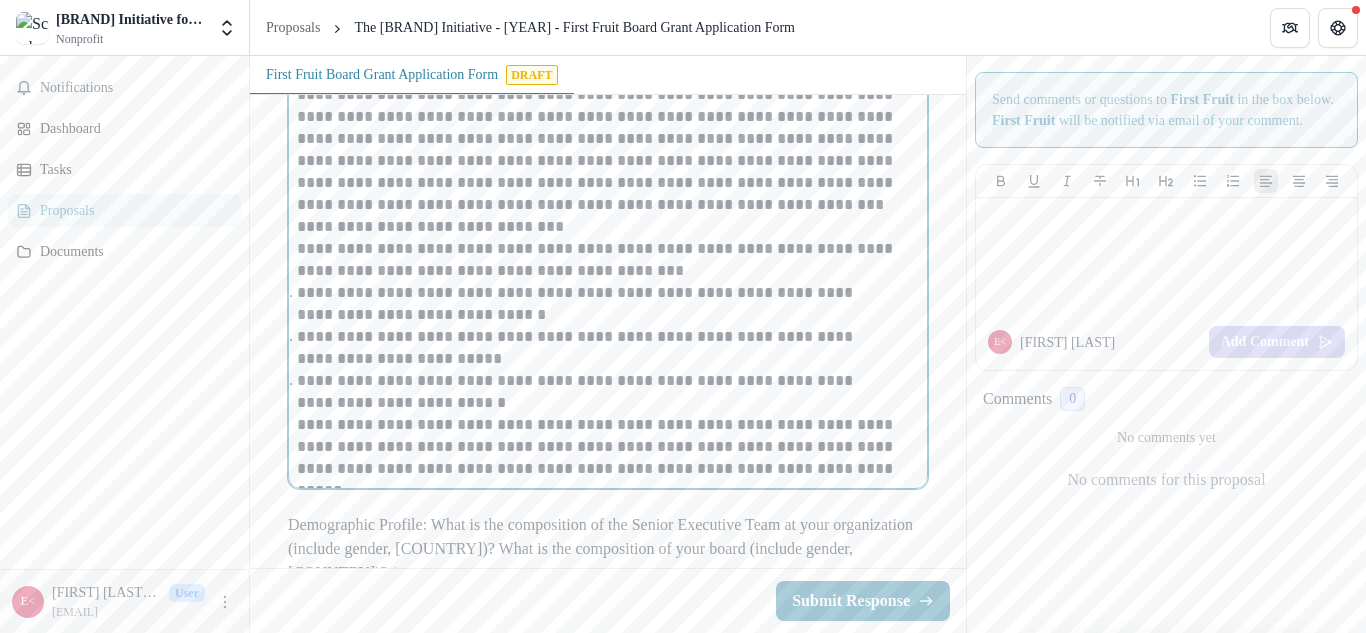 scroll, scrollTop: 533, scrollLeft: 0, axis: vertical 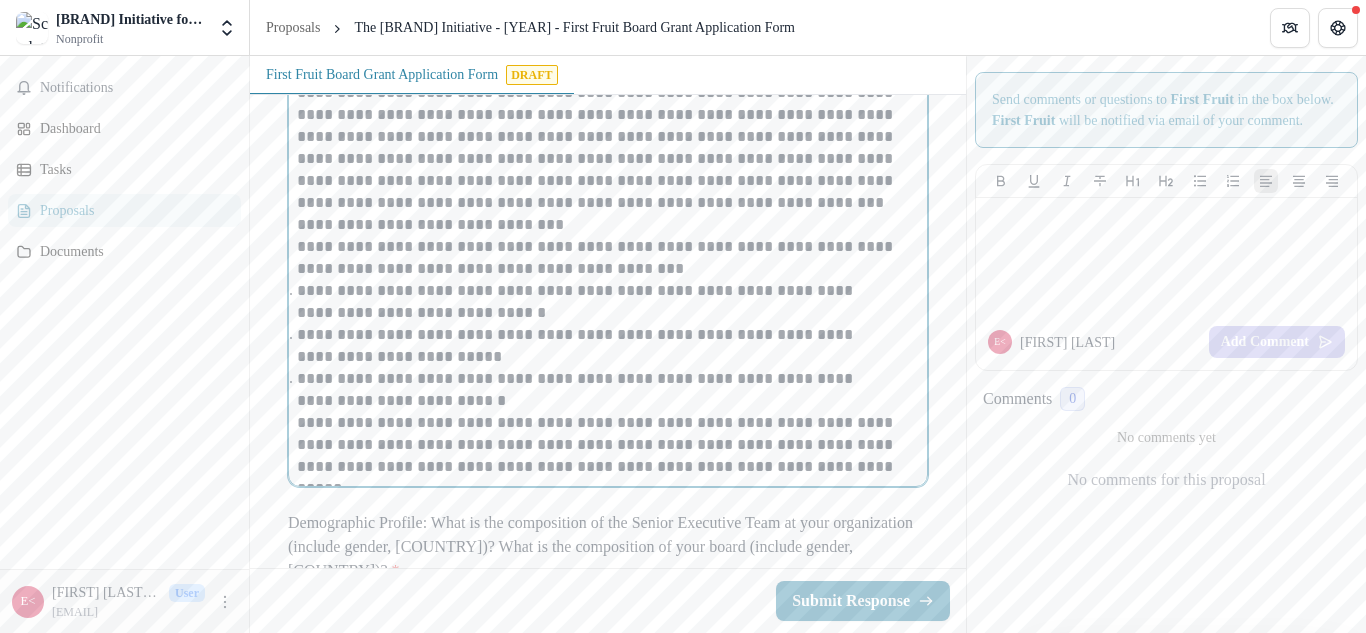 click on "**********" at bounding box center (608, 137) 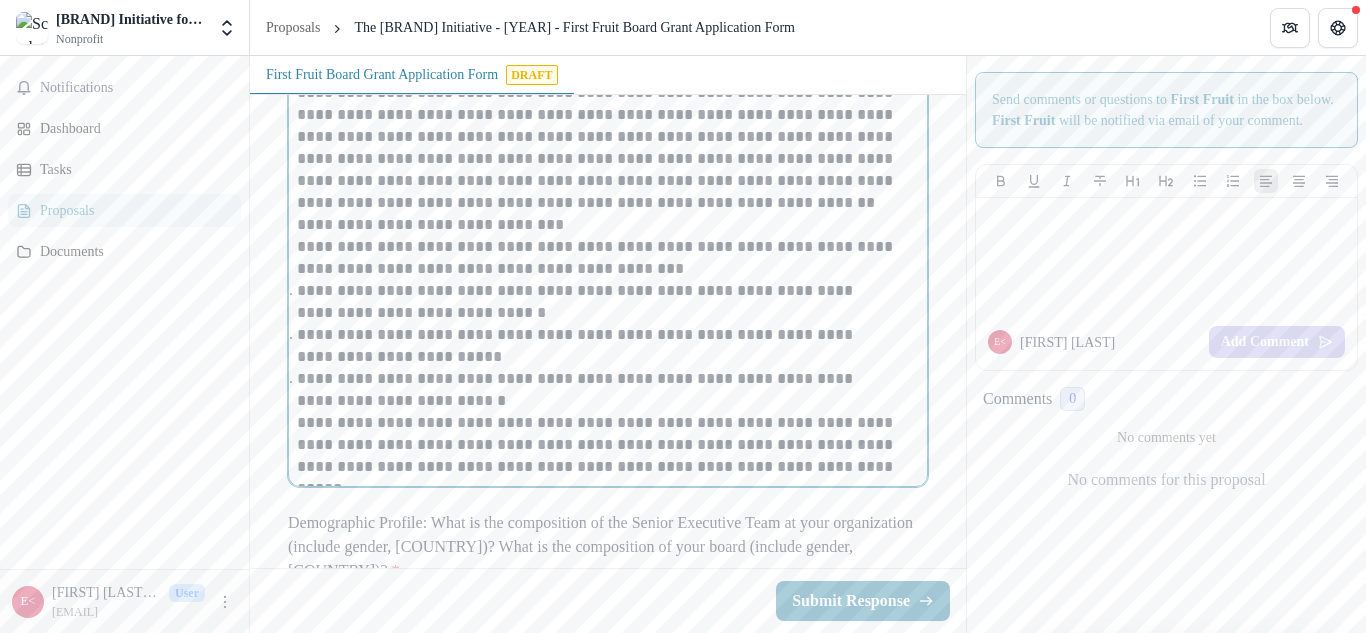 click on "**********" at bounding box center (608, 137) 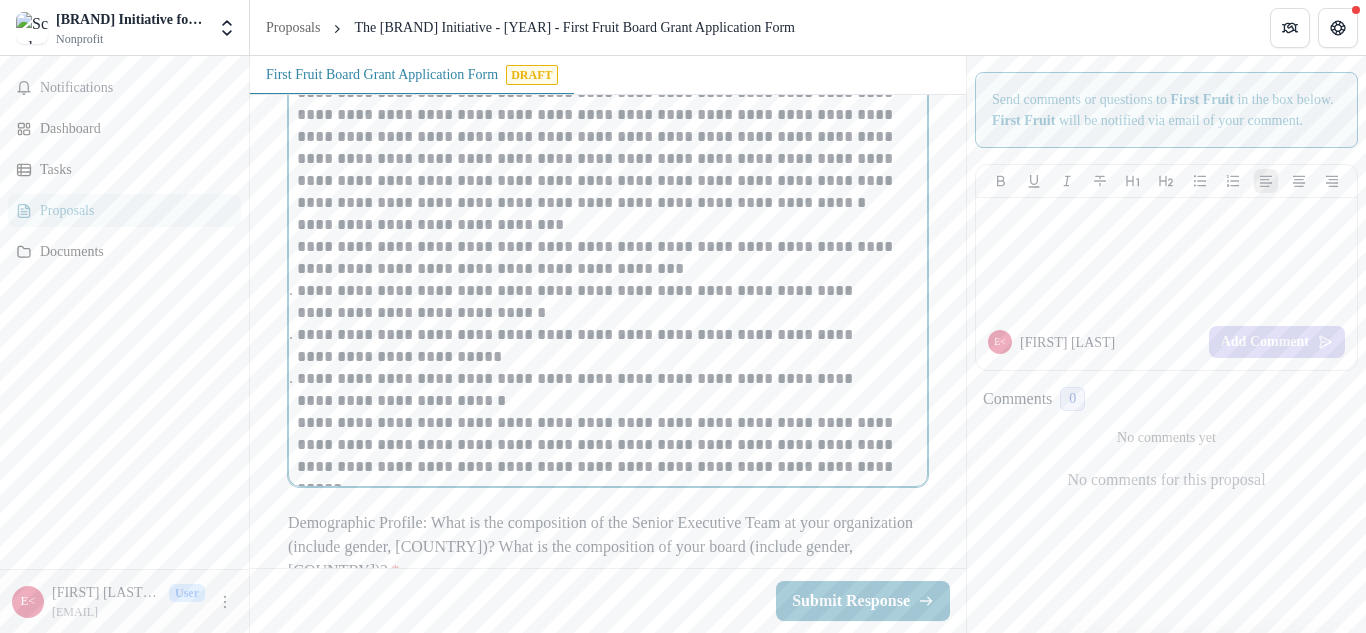 click on "**********" at bounding box center (608, 137) 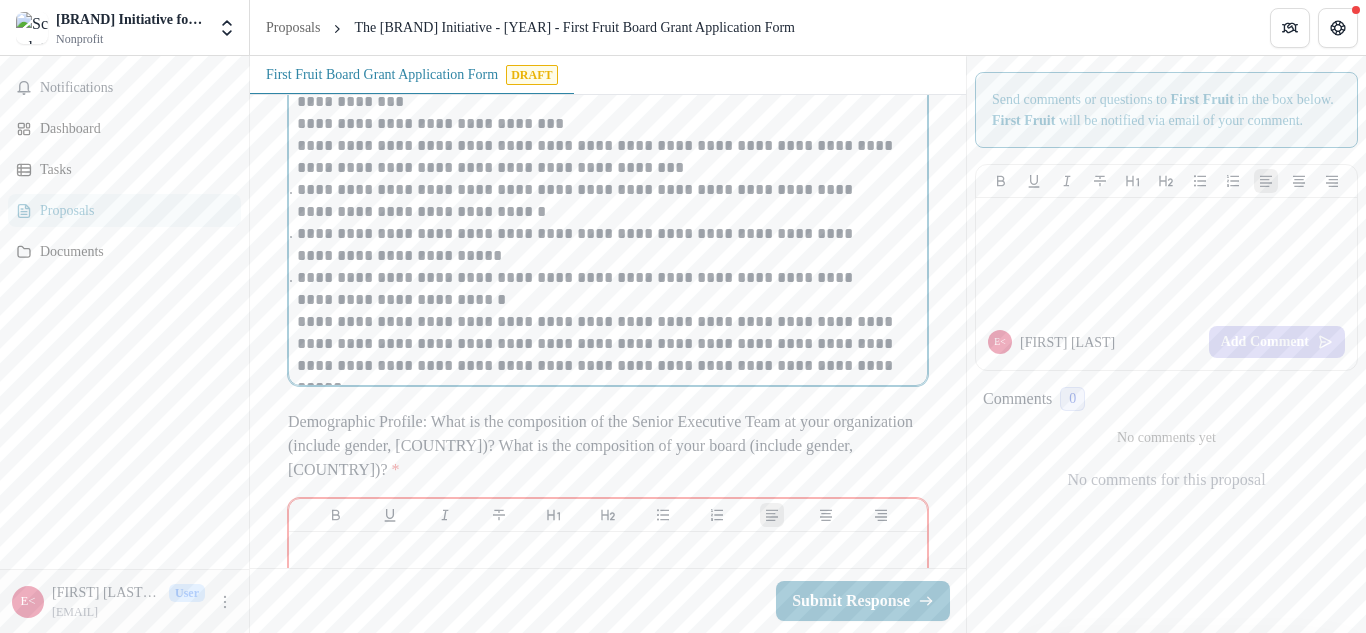 scroll, scrollTop: 663, scrollLeft: 0, axis: vertical 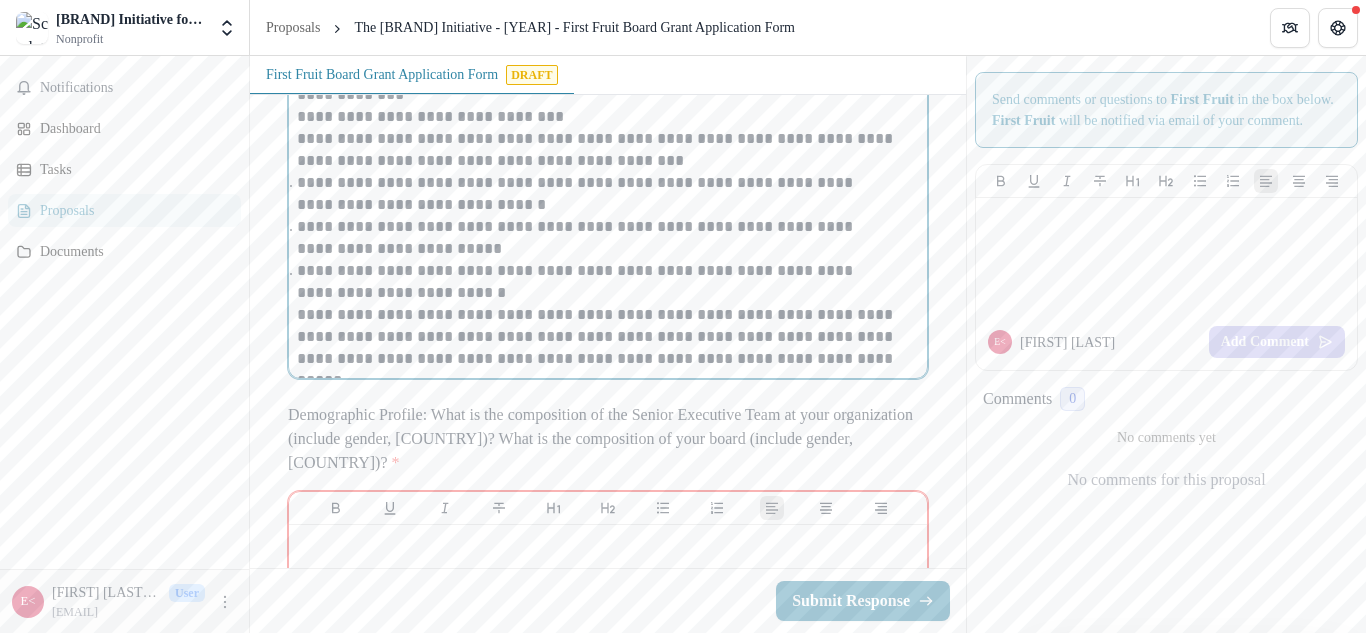 click on "**********" at bounding box center [608, 150] 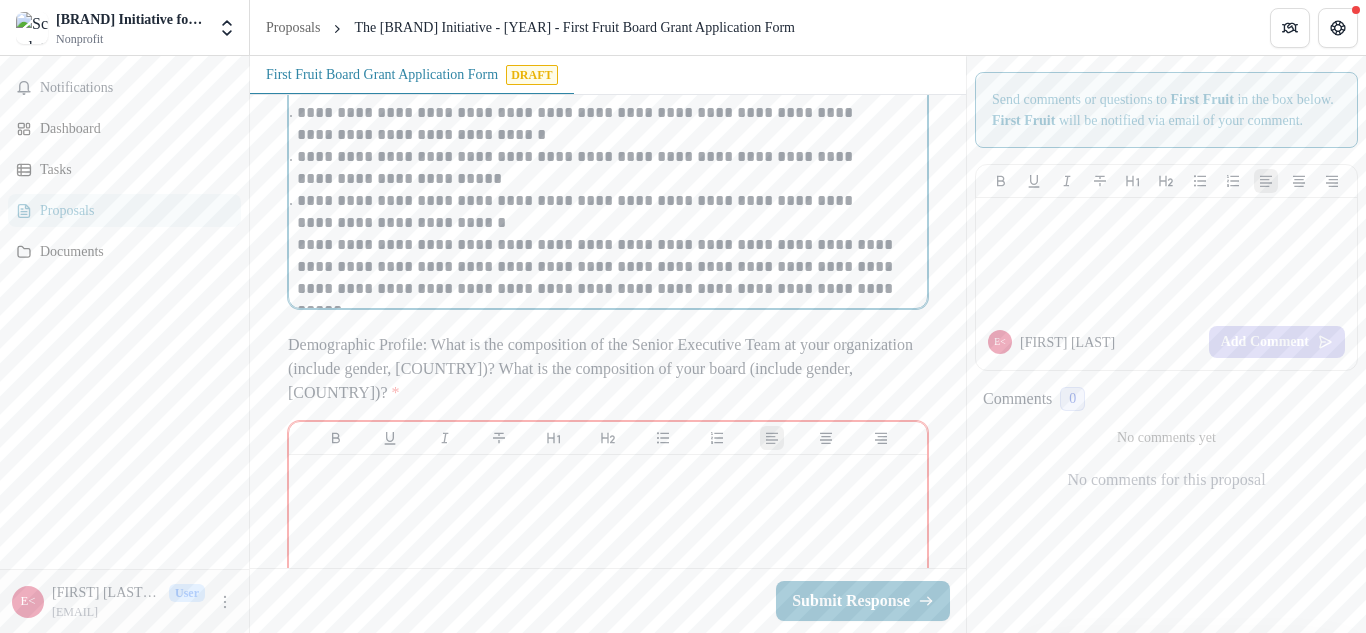 scroll, scrollTop: 737, scrollLeft: 0, axis: vertical 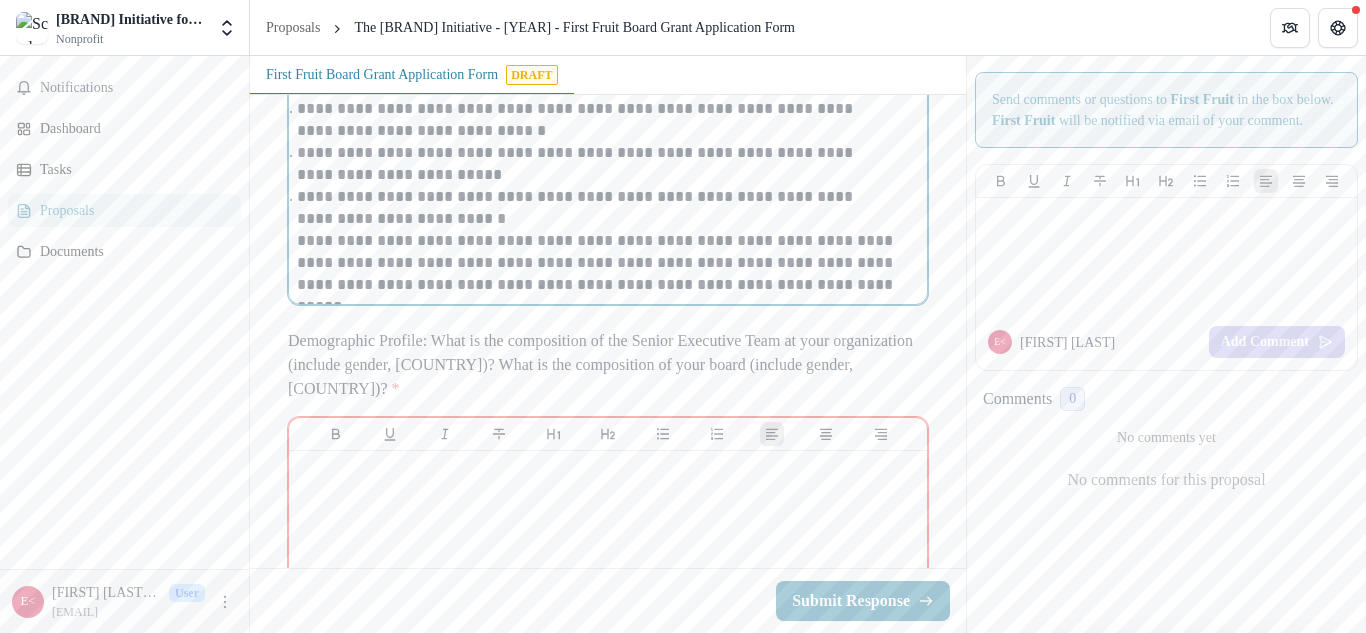 click on "**********" at bounding box center [608, 263] 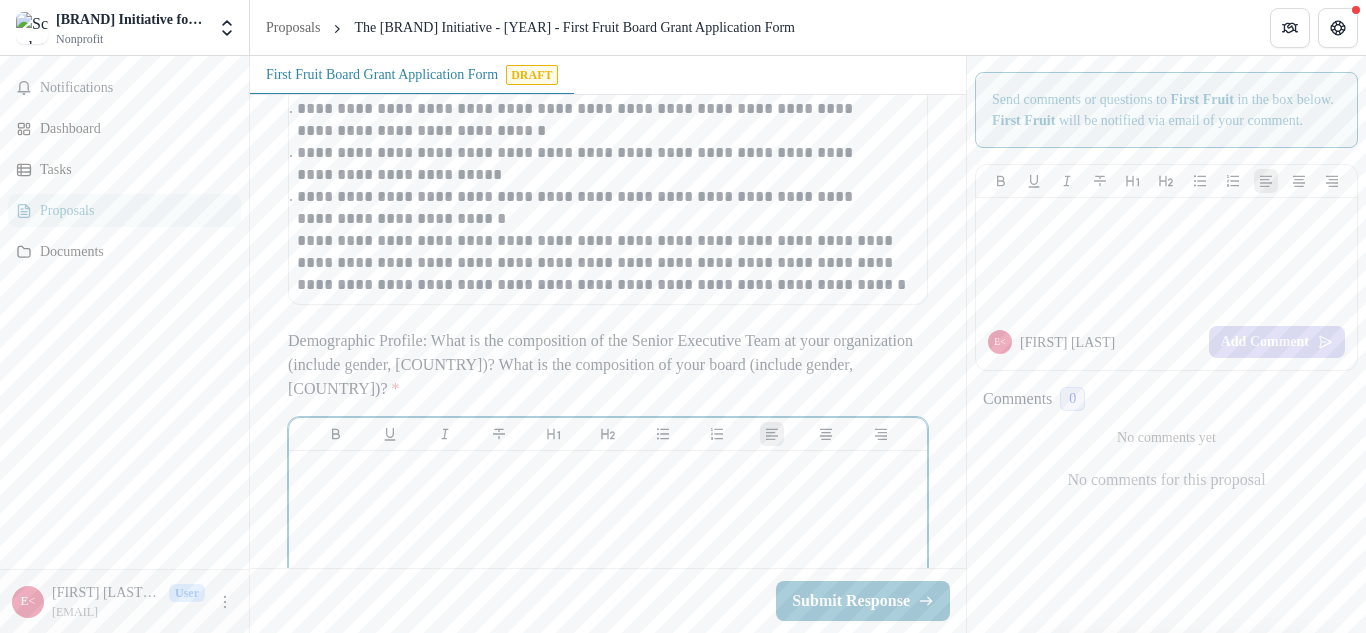 click at bounding box center (608, 609) 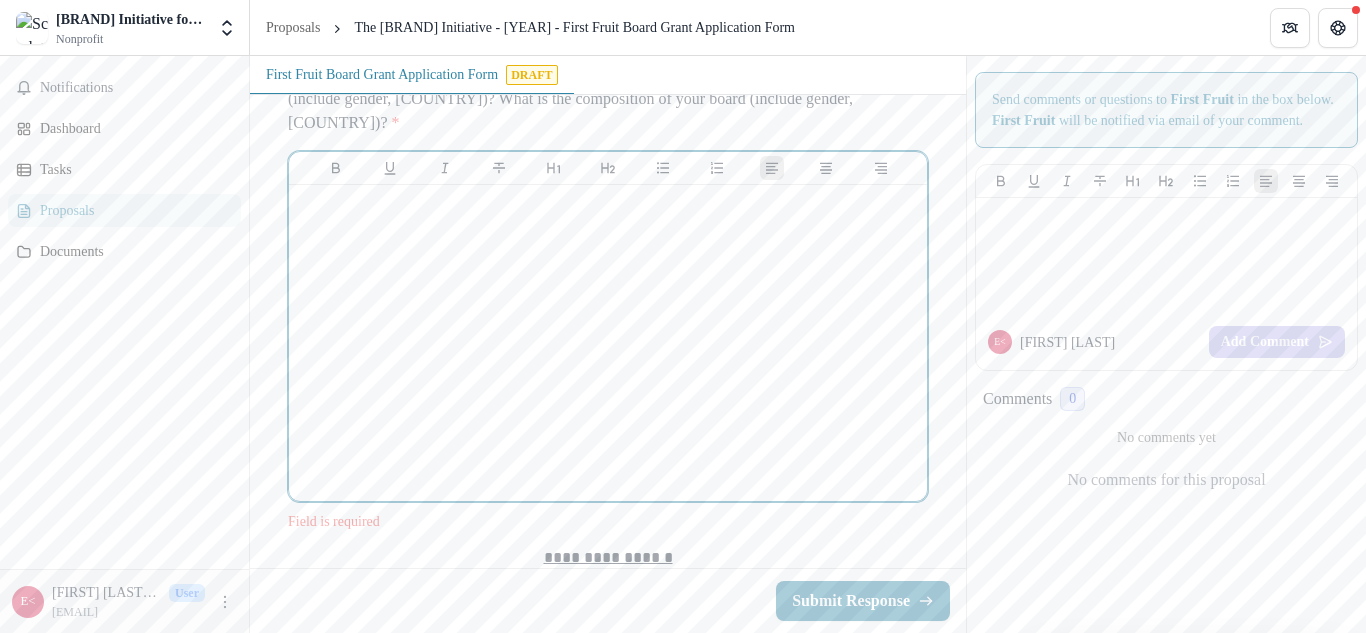scroll, scrollTop: 1011, scrollLeft: 0, axis: vertical 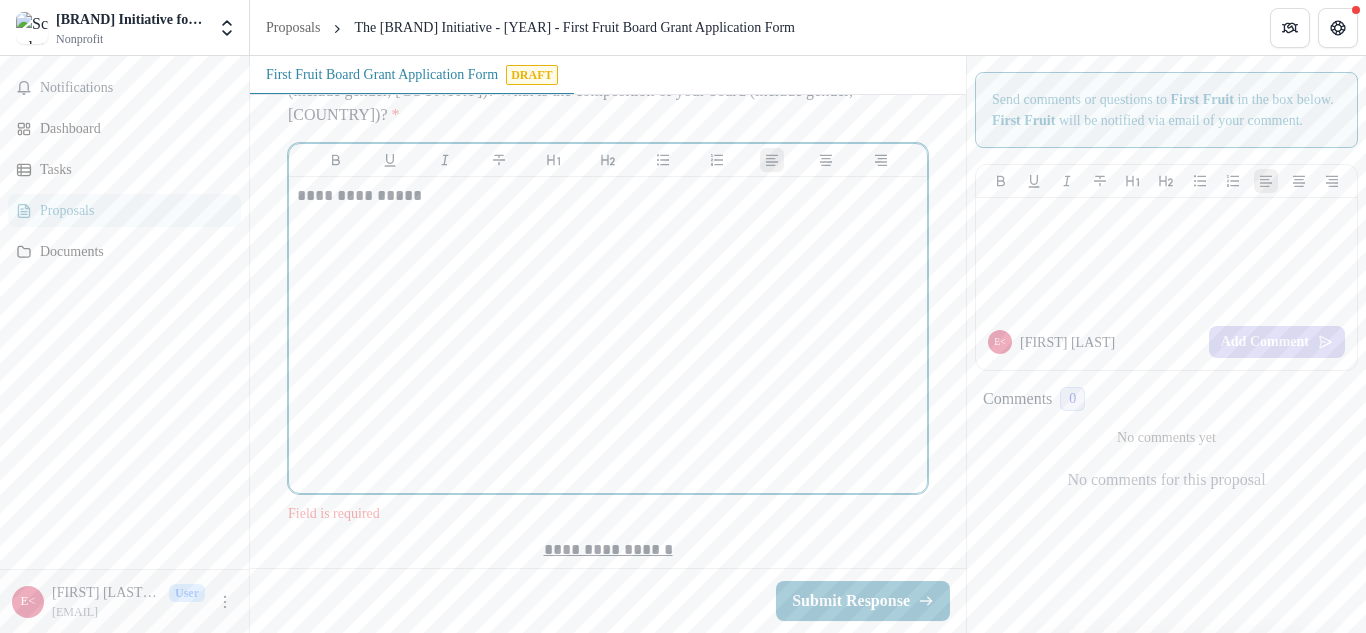click on "**********" at bounding box center [608, 335] 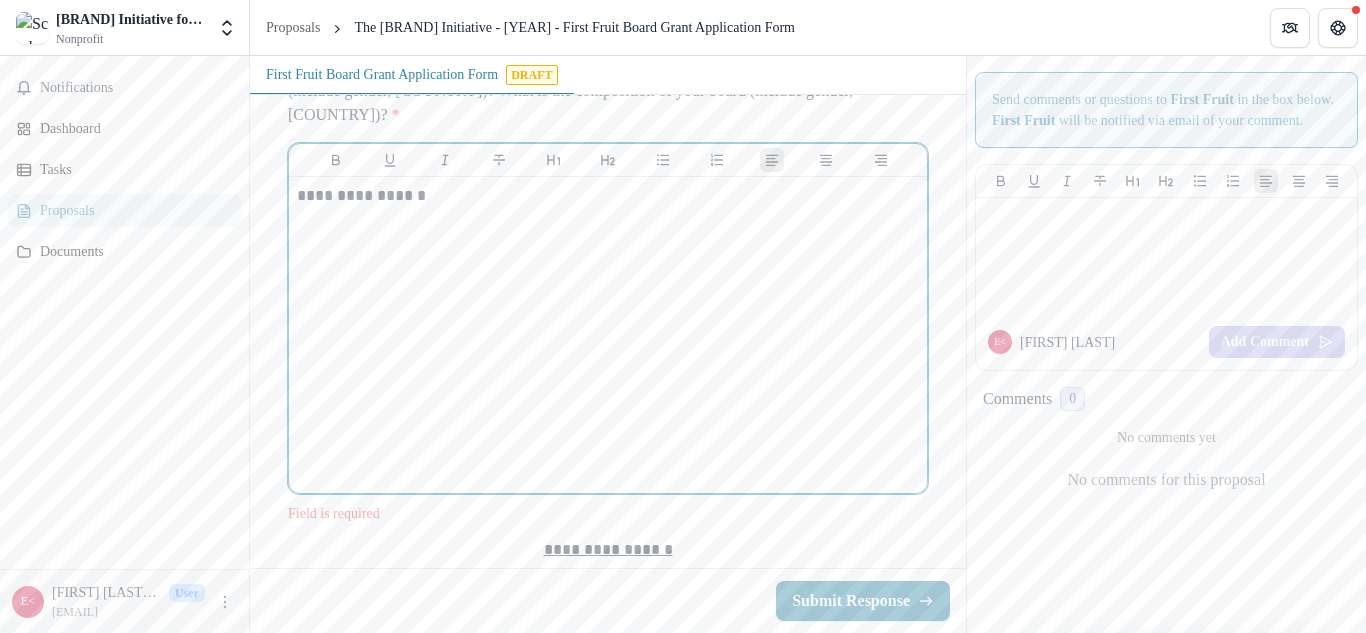 click on "**********" at bounding box center [608, 196] 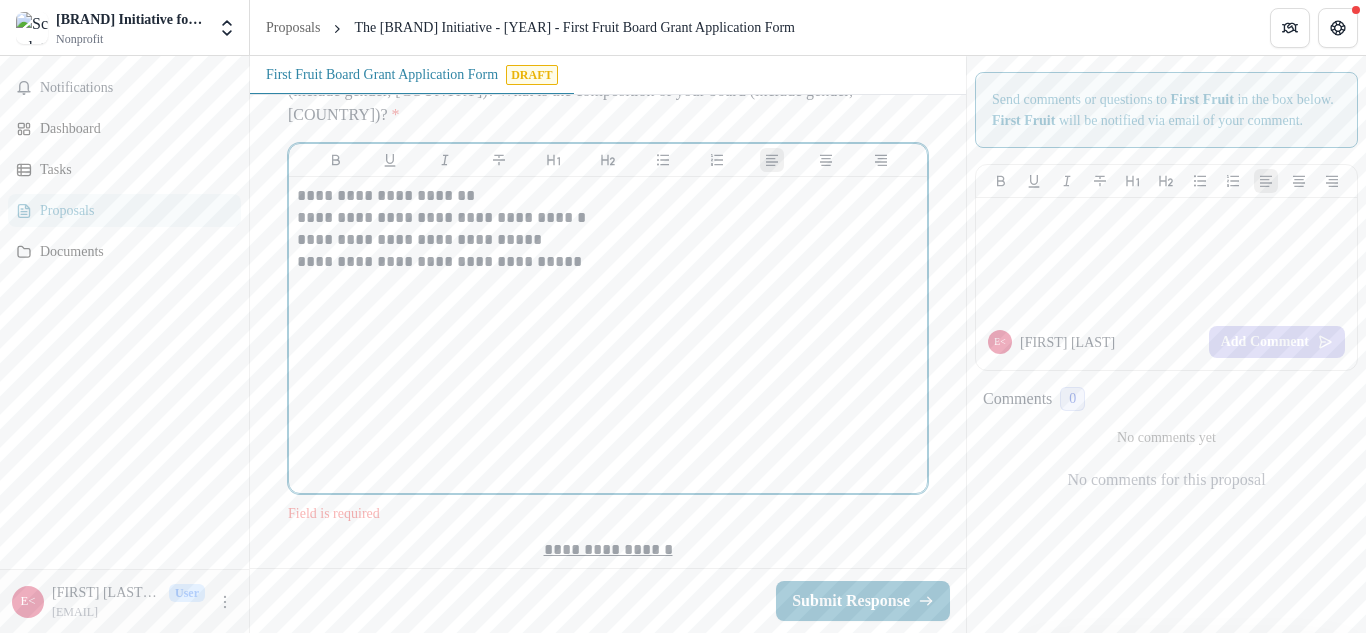 click on "**********" at bounding box center (608, 240) 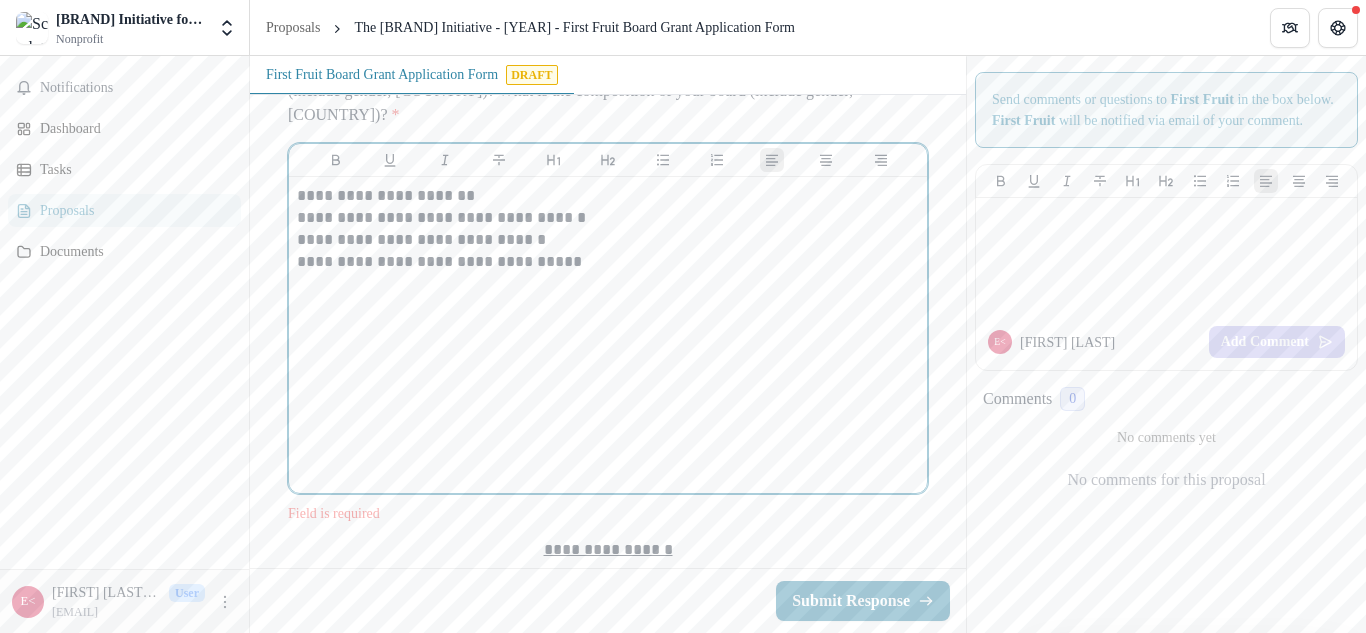 click on "**********" at bounding box center (608, 218) 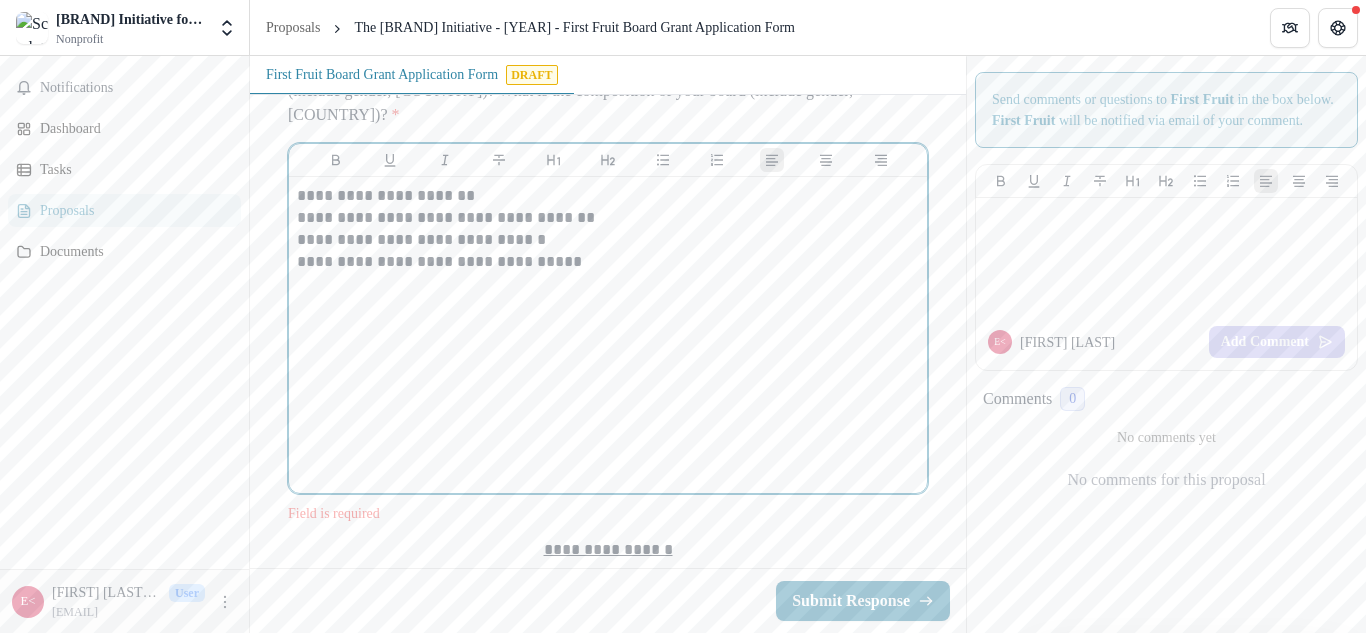 click on "**********" at bounding box center [608, 262] 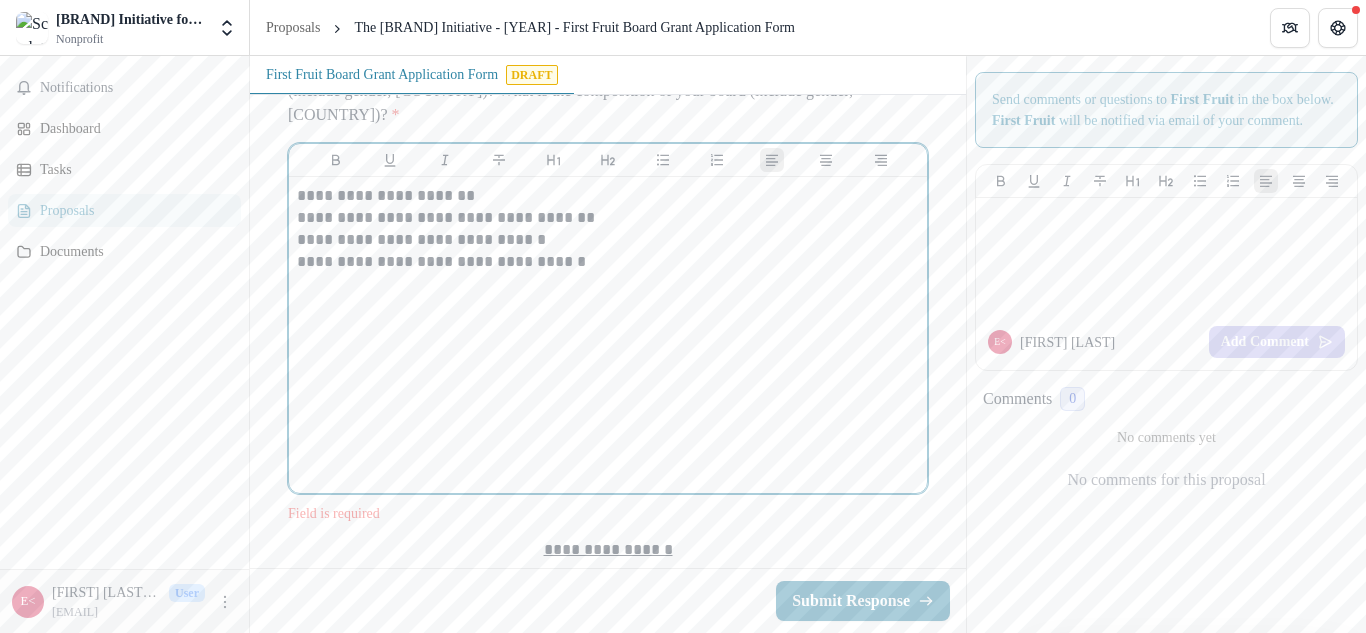 click on "**********" at bounding box center (608, 335) 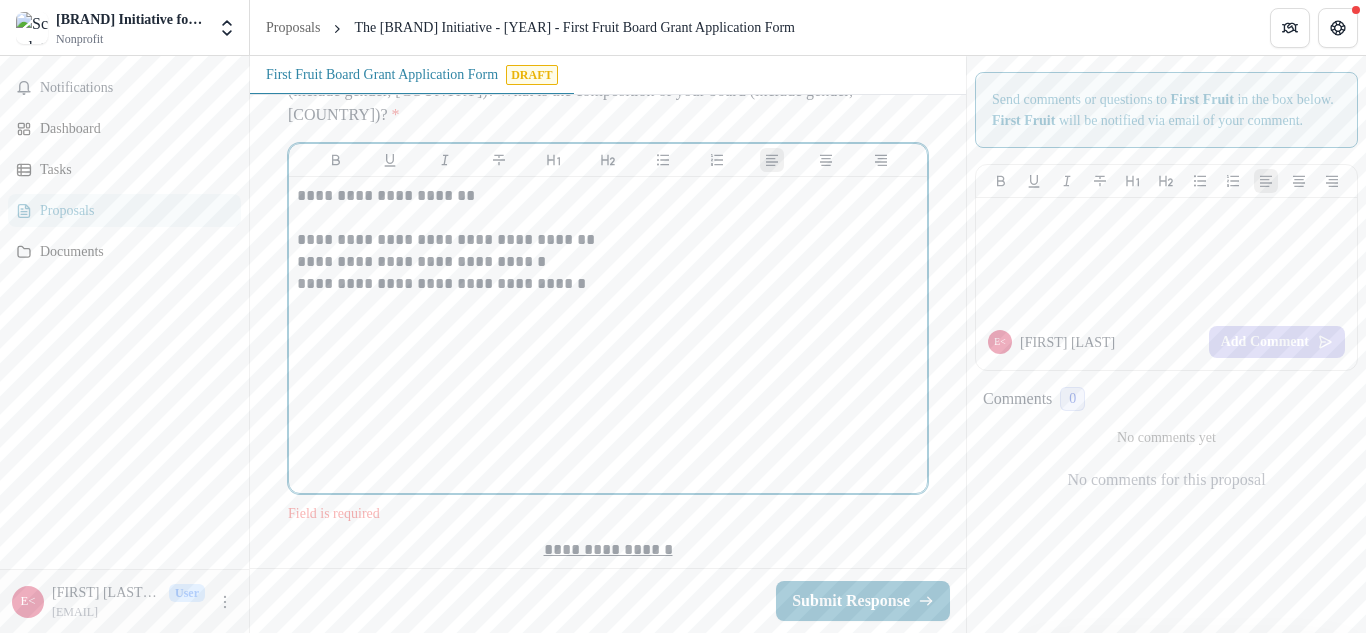 click on "**********" at bounding box center [608, 335] 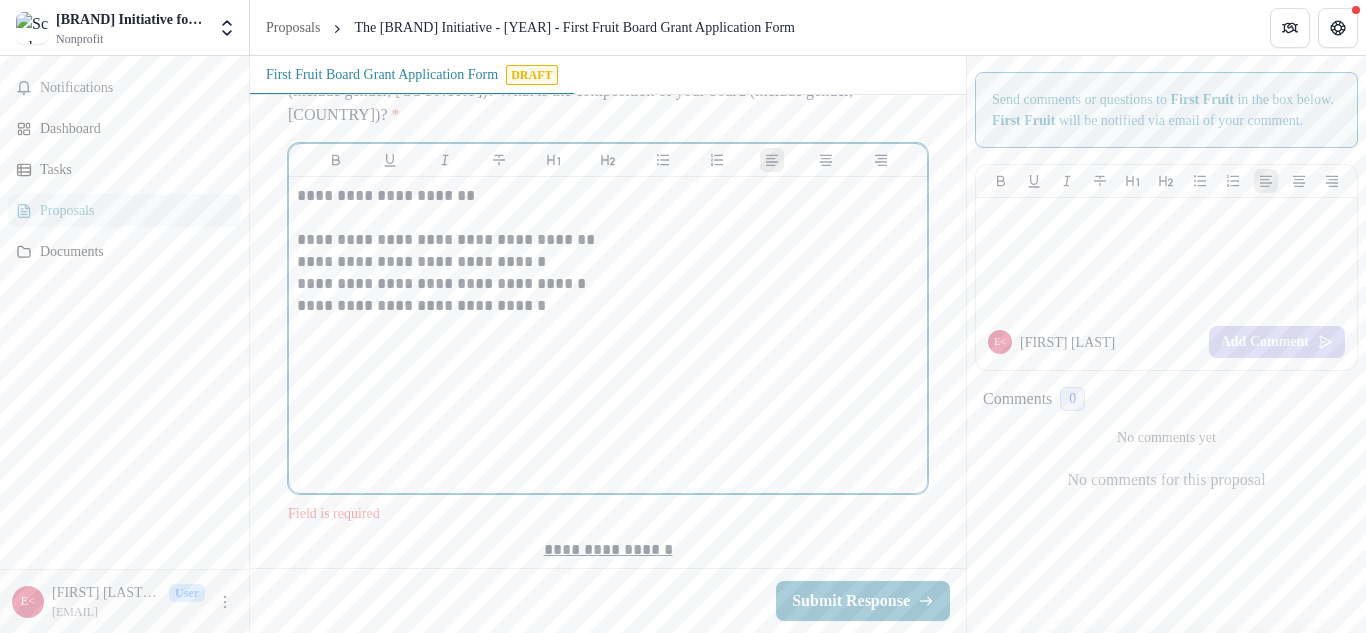 click on "**********" at bounding box center [608, 306] 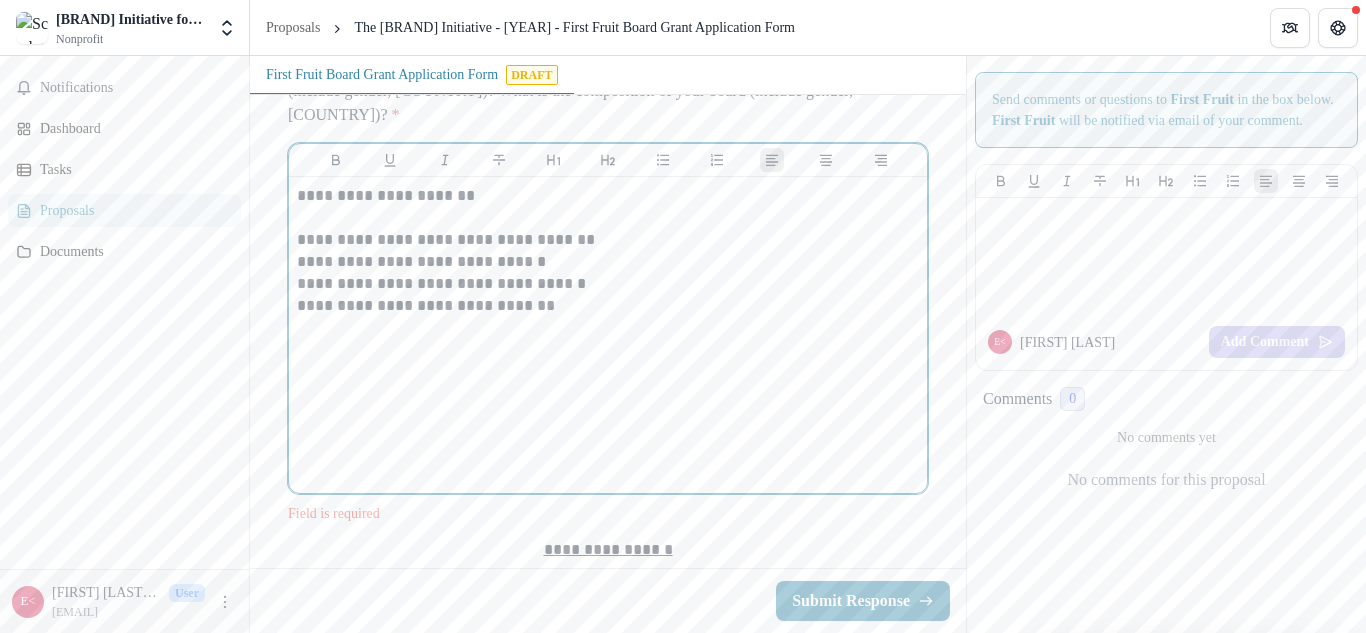 click on "**********" at bounding box center (608, 335) 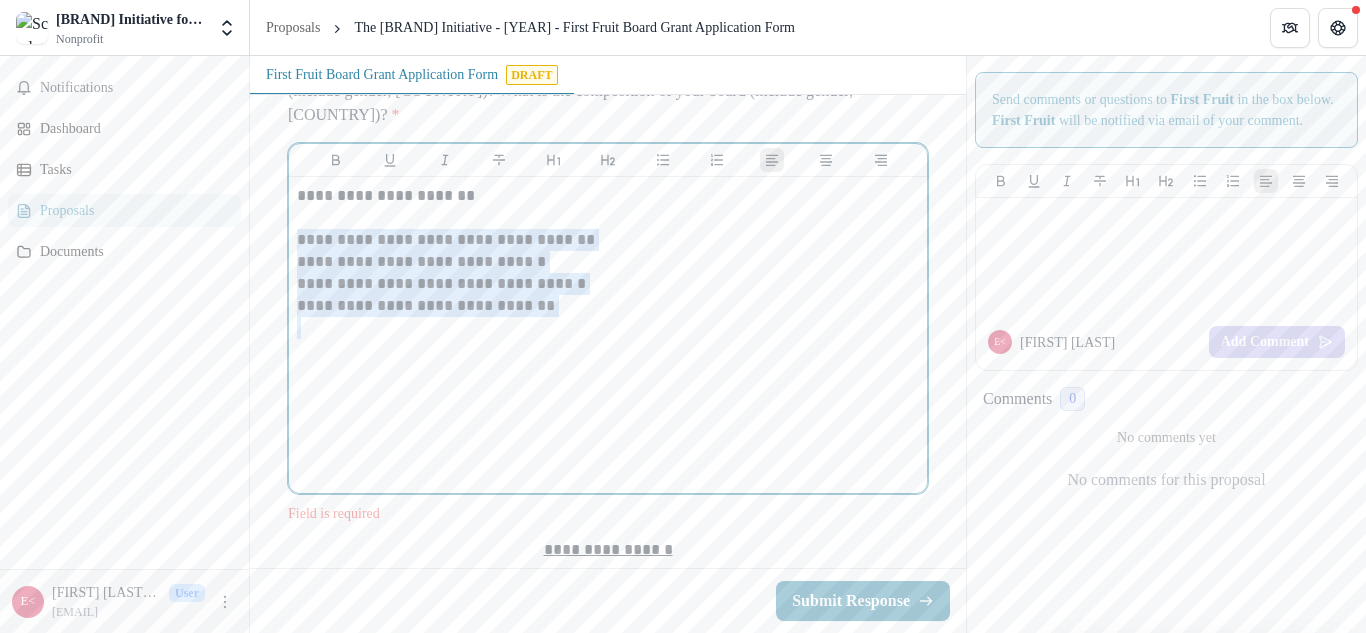 drag, startPoint x: 303, startPoint y: 392, endPoint x: 292, endPoint y: 296, distance: 96.62815 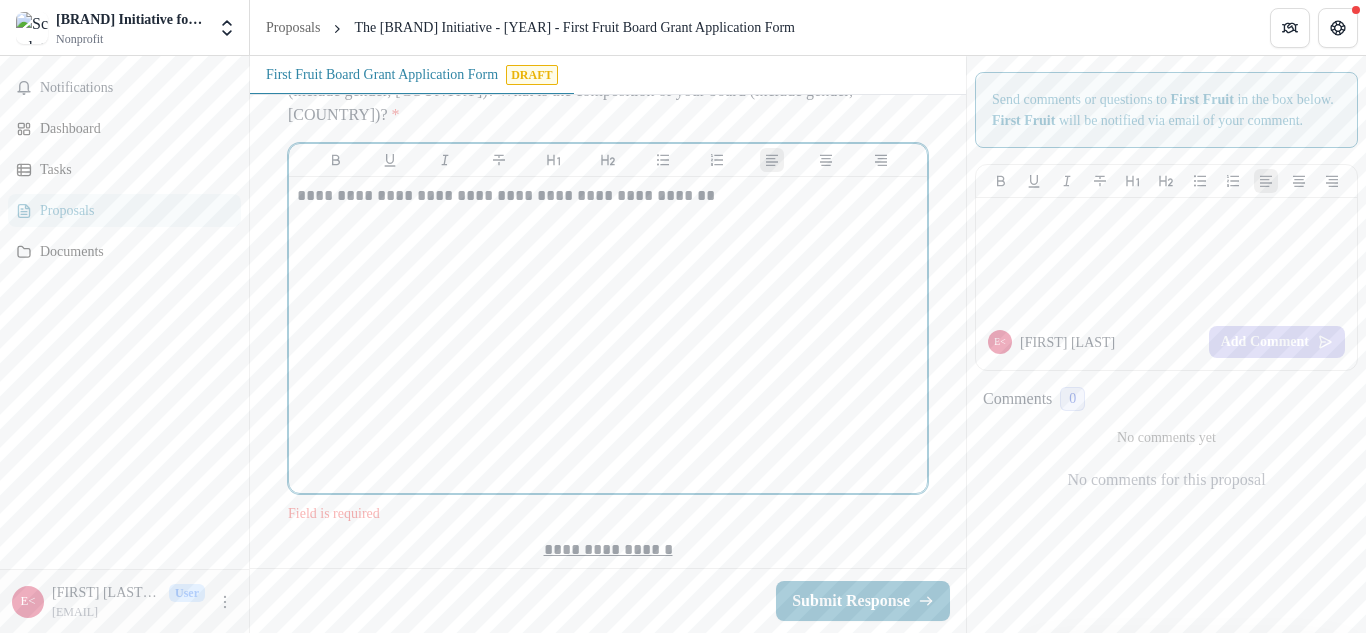 click on "**********" at bounding box center [608, 196] 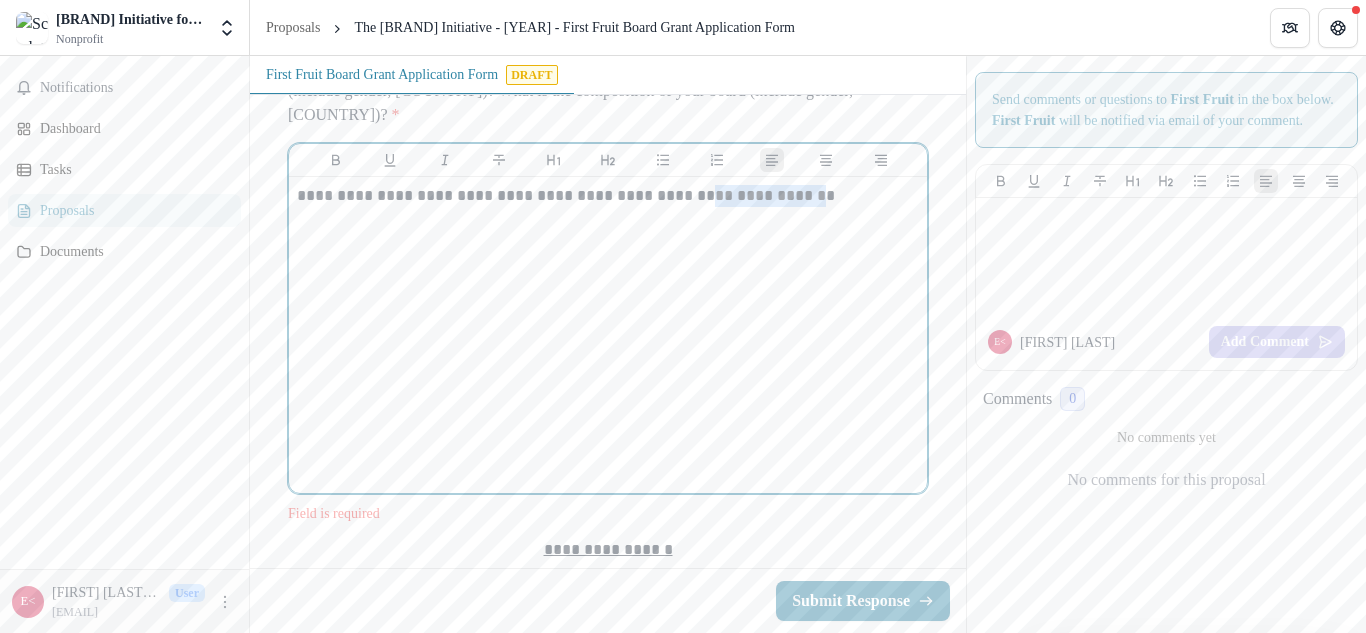 drag, startPoint x: 706, startPoint y: 256, endPoint x: 818, endPoint y: 265, distance: 112.36102 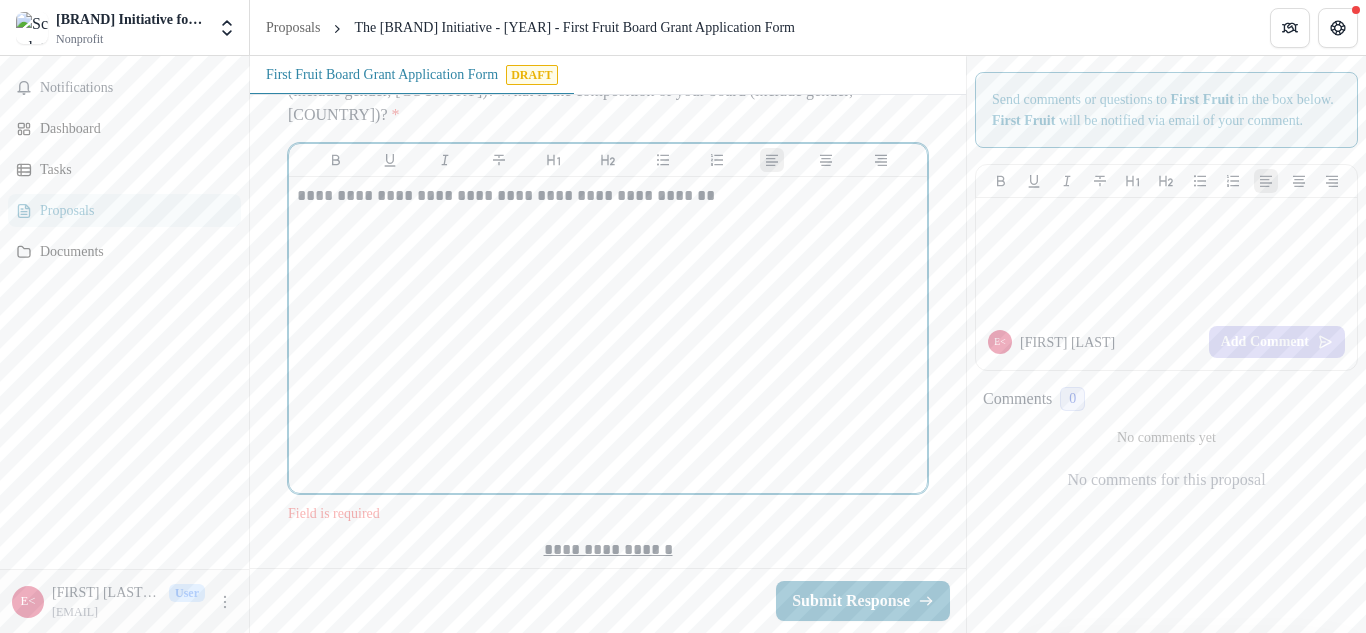 click on "**********" at bounding box center (608, 196) 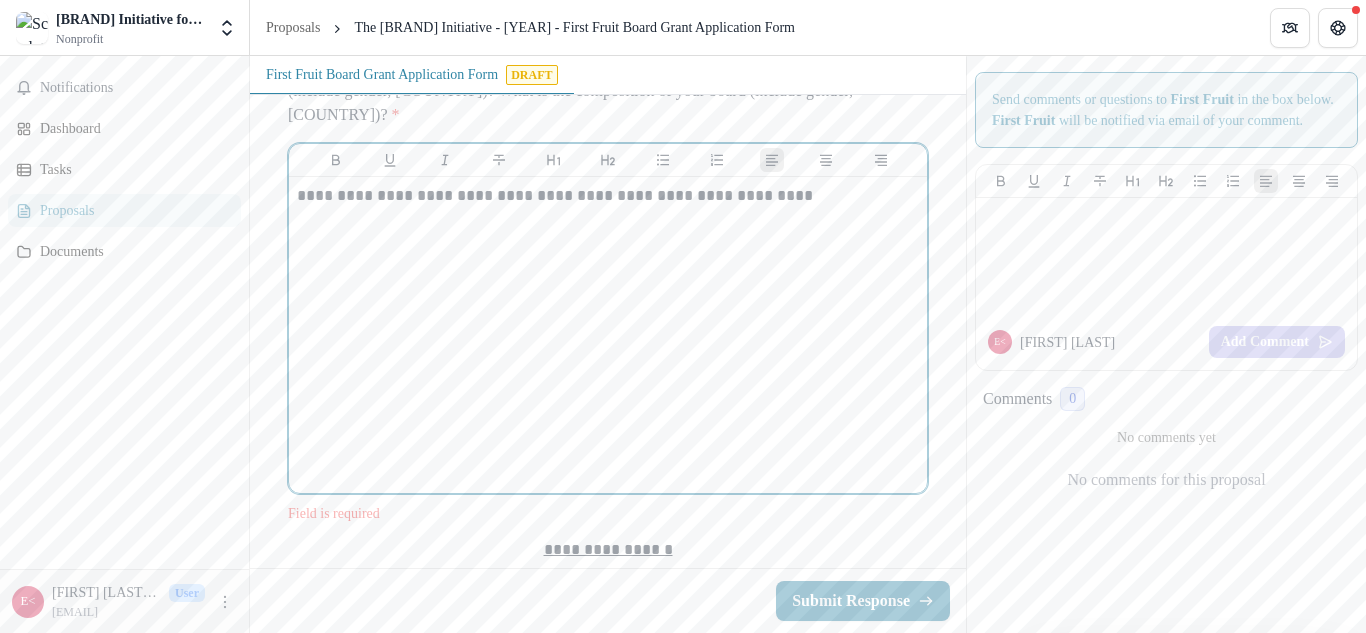 click on "**********" at bounding box center [608, 196] 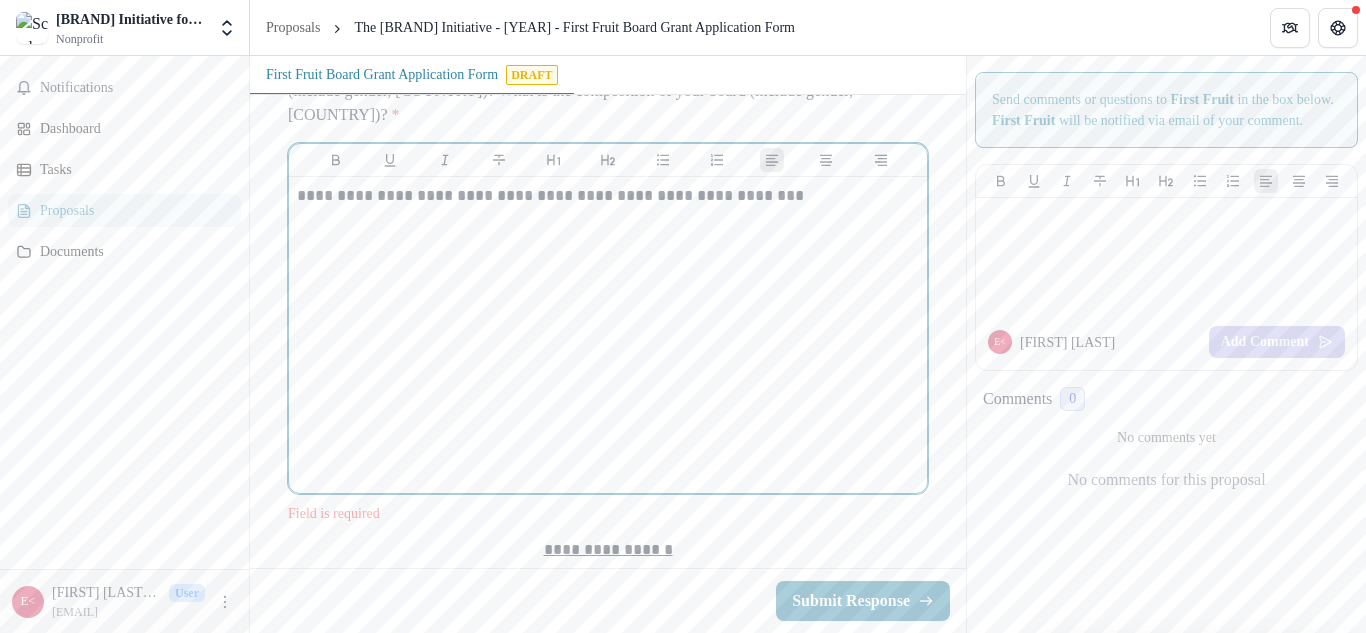 click on "**********" at bounding box center (608, 196) 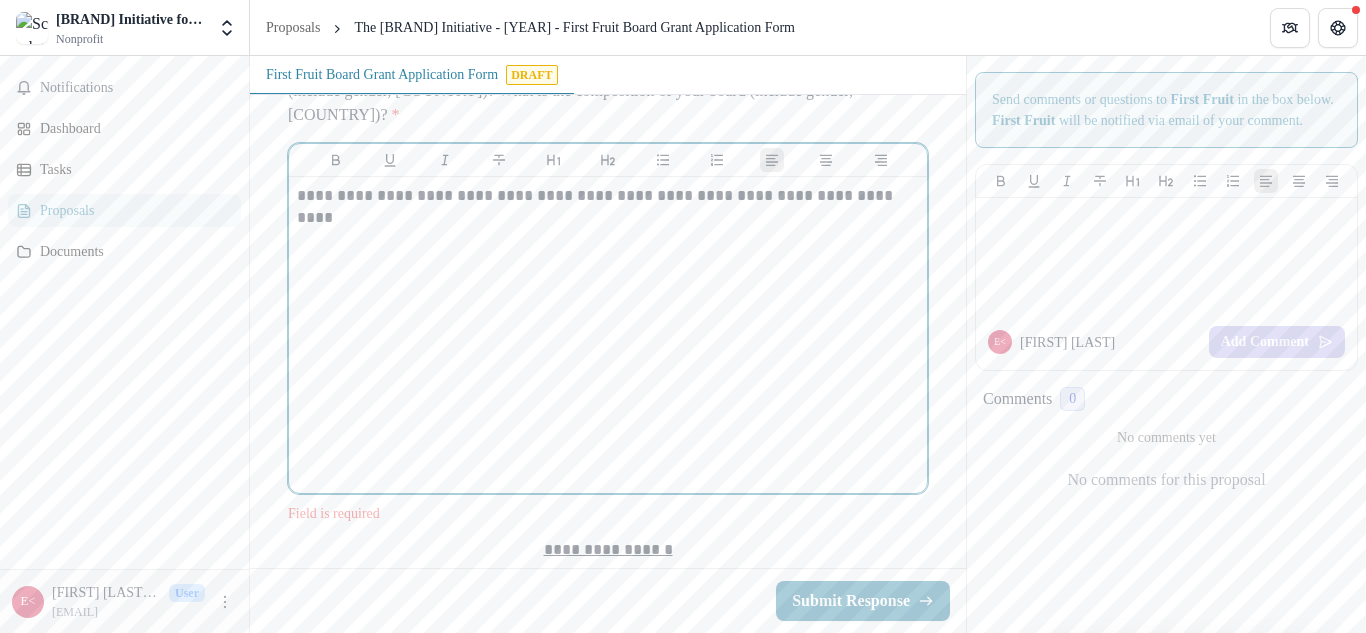 click on "**********" at bounding box center [608, 196] 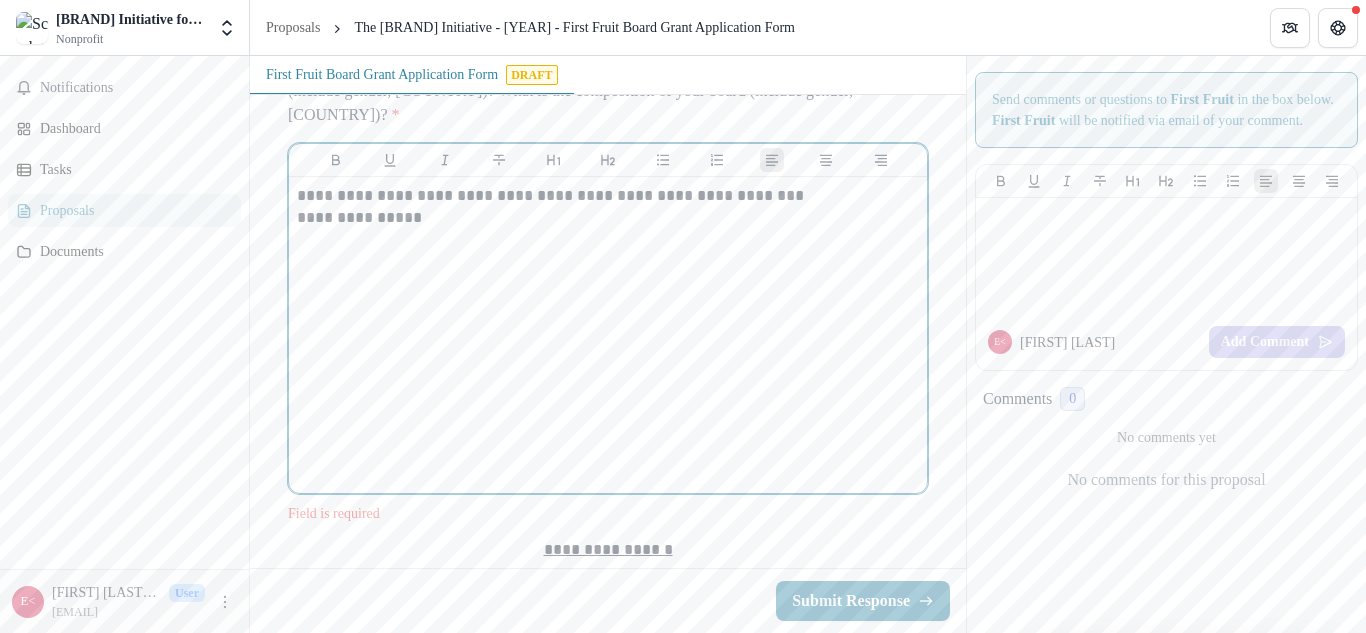click on "**********" at bounding box center [608, 218] 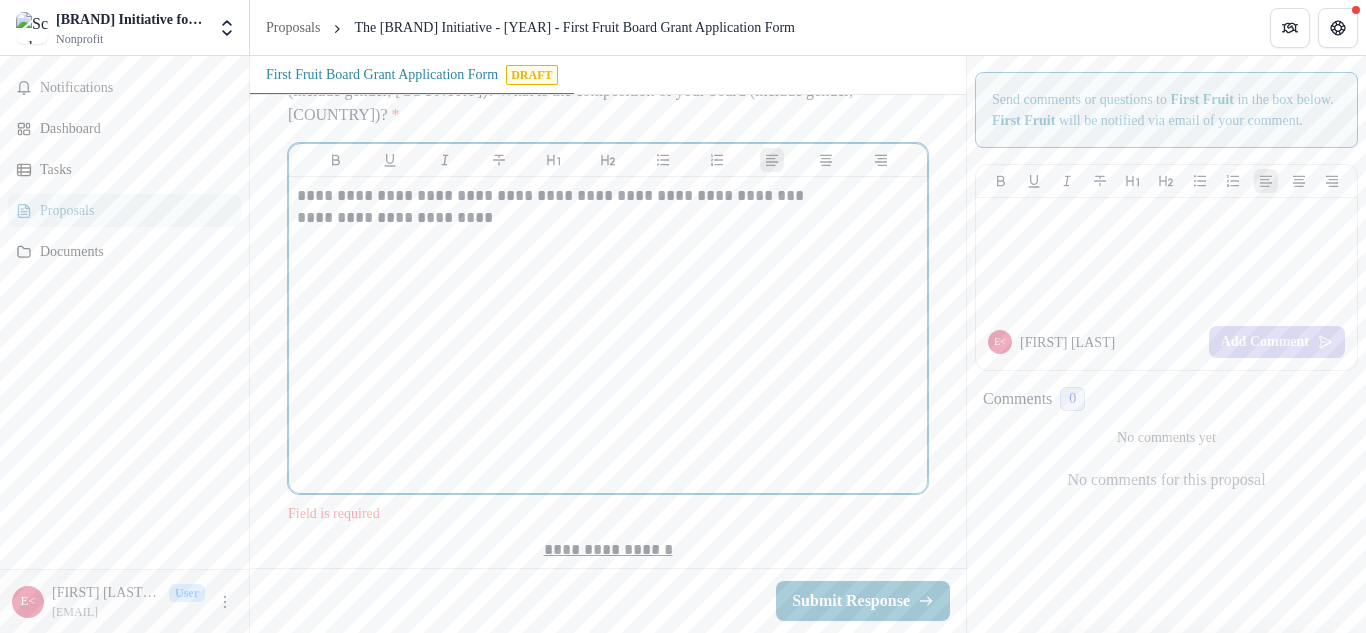 click on "**********" at bounding box center [608, 218] 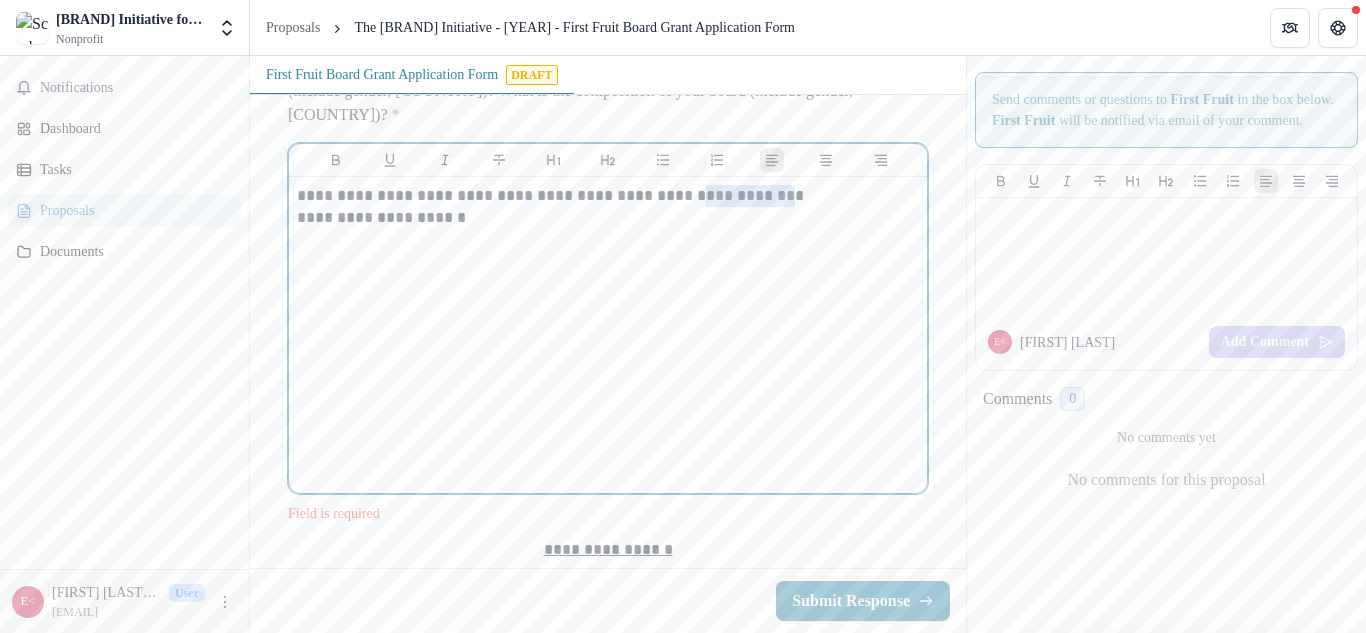 drag, startPoint x: 684, startPoint y: 257, endPoint x: 772, endPoint y: 262, distance: 88.14193 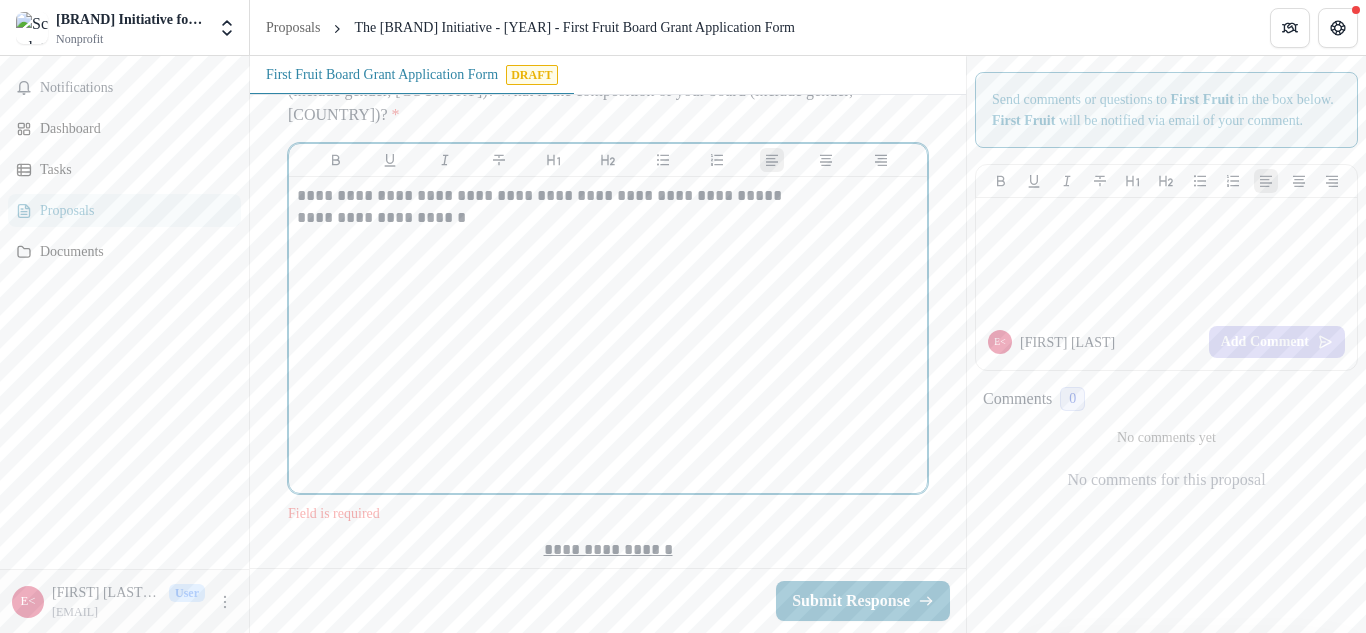 click on "**********" at bounding box center [608, 335] 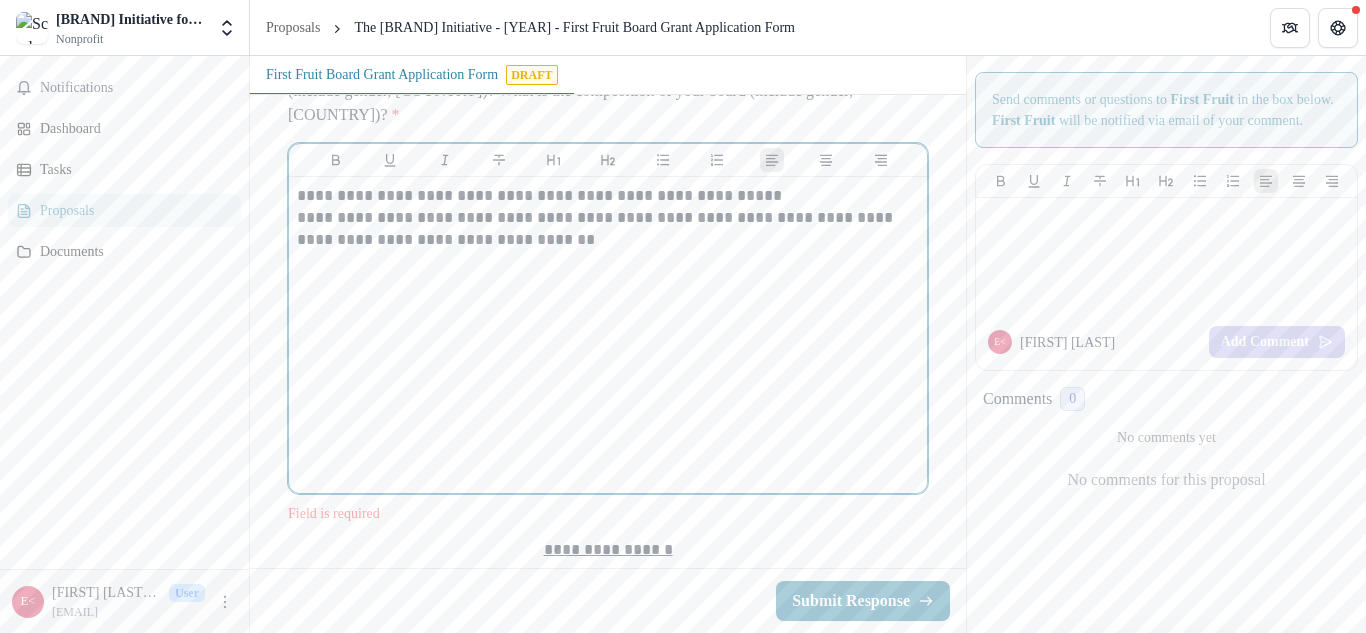 click on "**********" at bounding box center [608, 229] 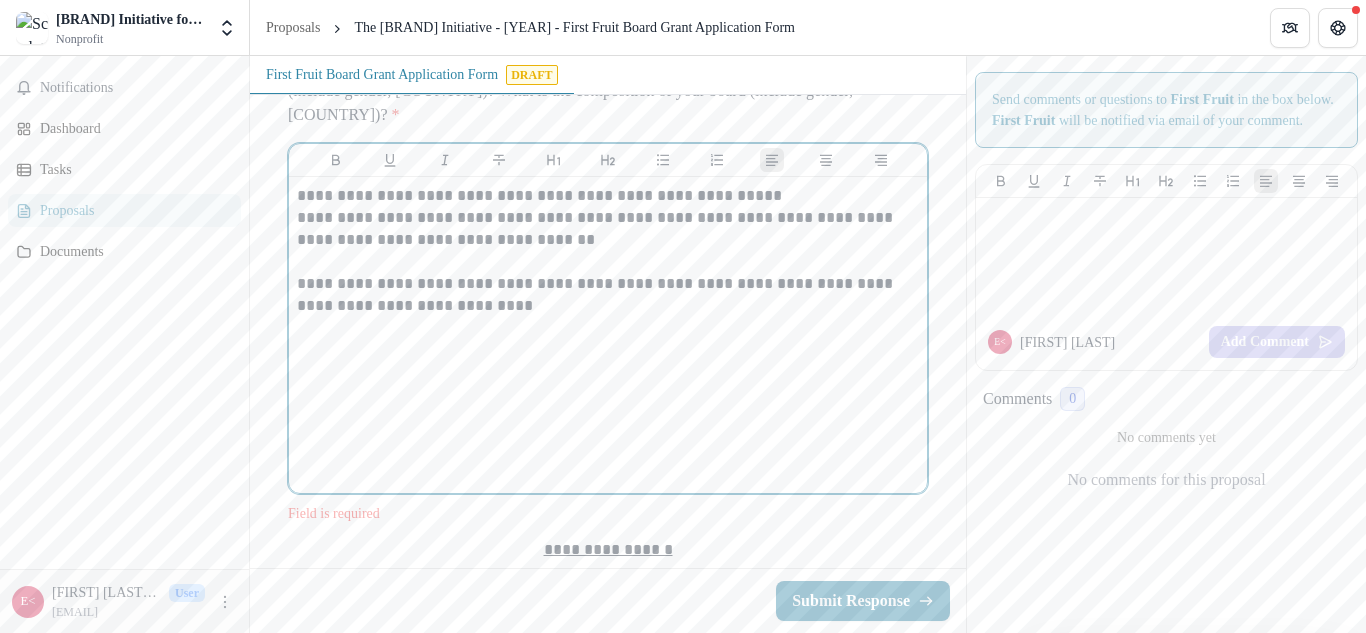 click at bounding box center [608, 262] 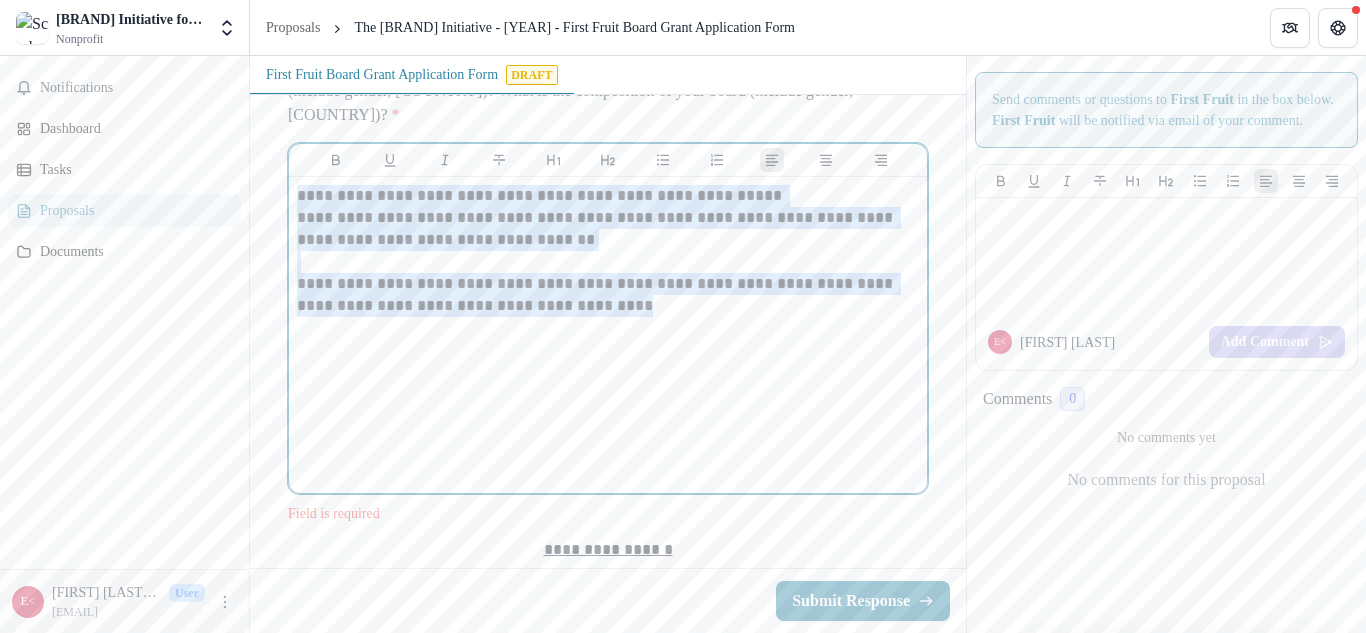 drag, startPoint x: 617, startPoint y: 369, endPoint x: 292, endPoint y: 254, distance: 344.74628 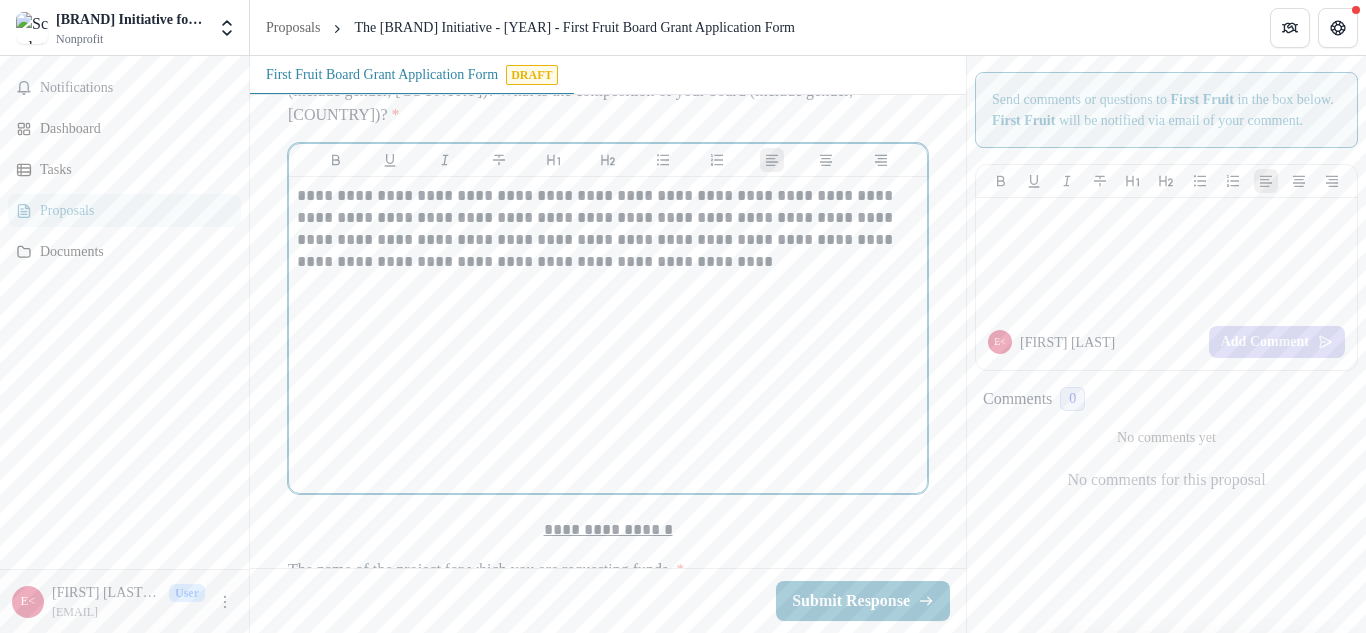 click on "**********" at bounding box center [608, 229] 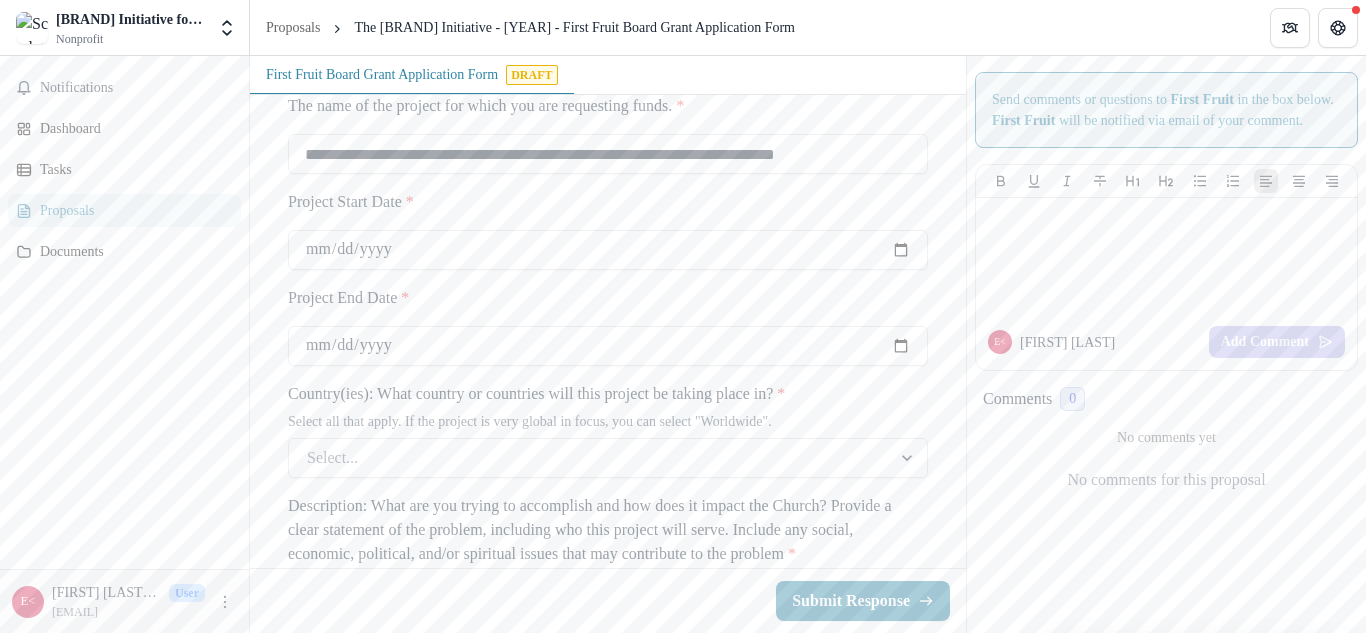 scroll, scrollTop: 1476, scrollLeft: 0, axis: vertical 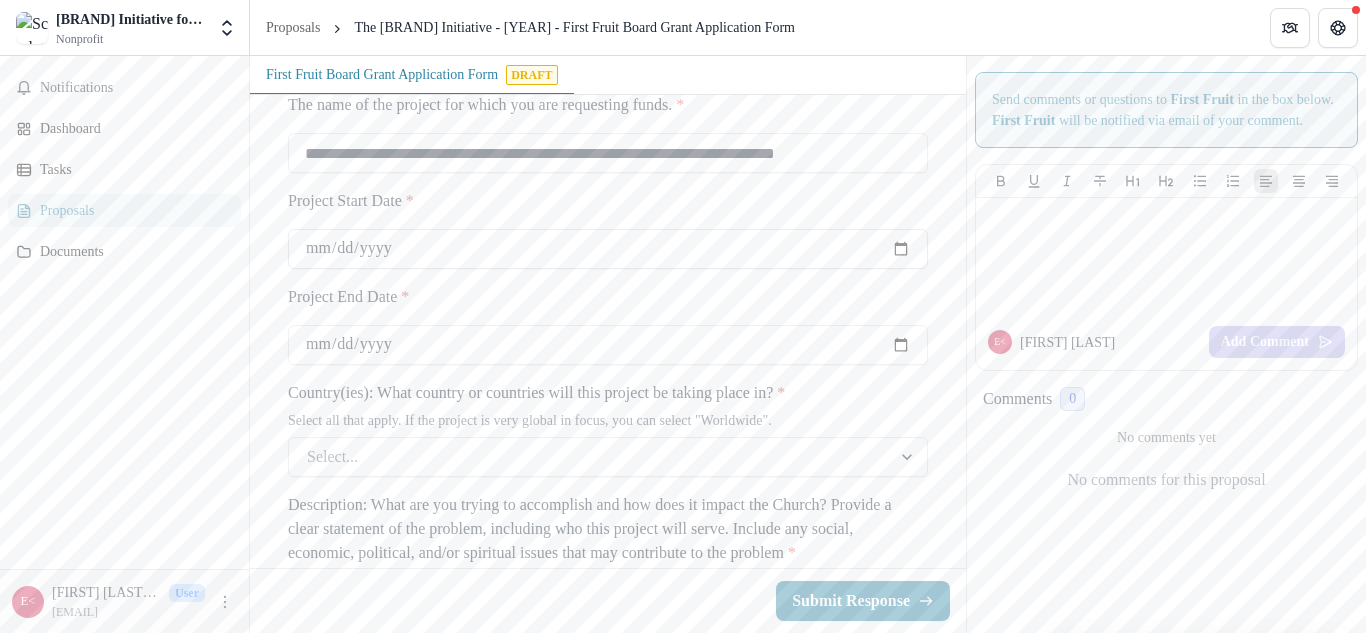 click on "Project Start Date *" at bounding box center [608, 249] 